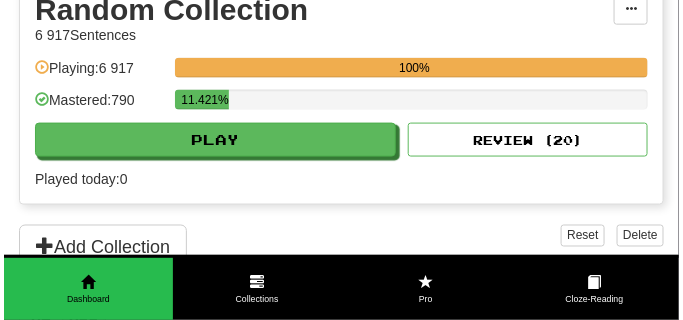 scroll, scrollTop: 450, scrollLeft: 0, axis: vertical 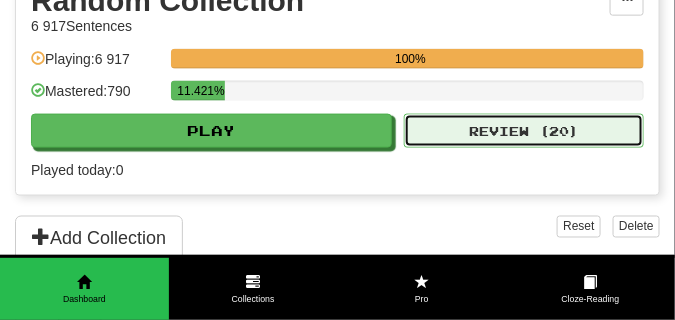 click on "Review ( 20 )" at bounding box center (524, 131) 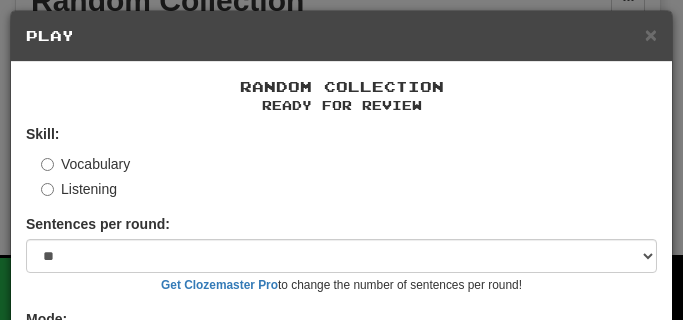 scroll, scrollTop: 161, scrollLeft: 0, axis: vertical 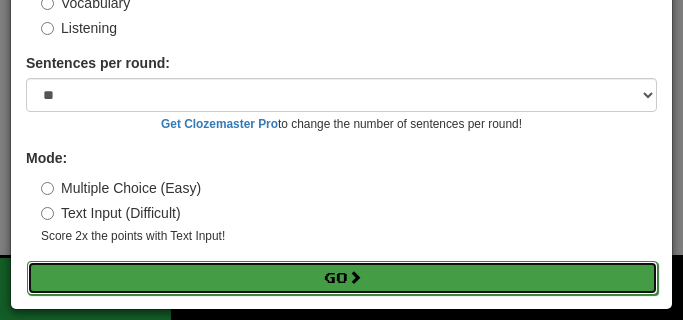 click on "Go" at bounding box center (342, 278) 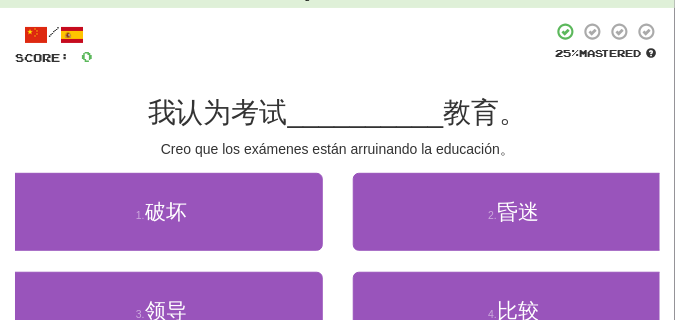 scroll, scrollTop: 100, scrollLeft: 0, axis: vertical 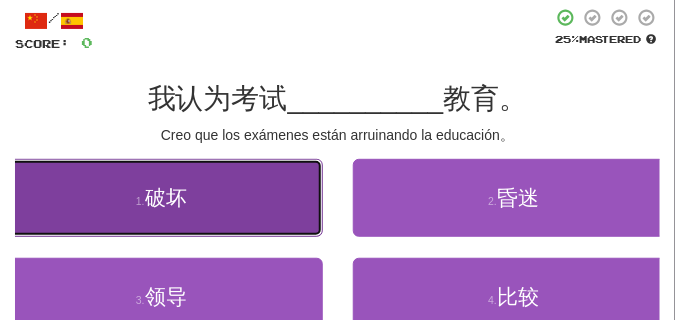 click on "1 .  破坏" at bounding box center (161, 198) 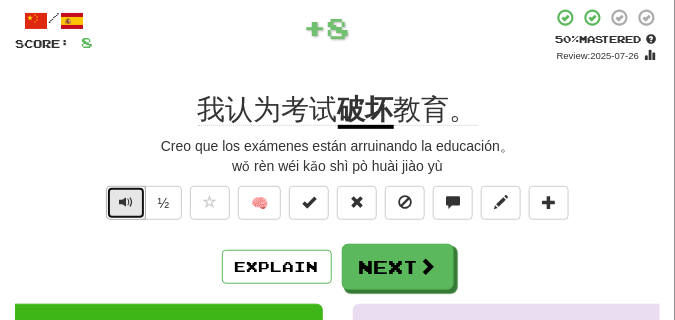 click at bounding box center (126, 203) 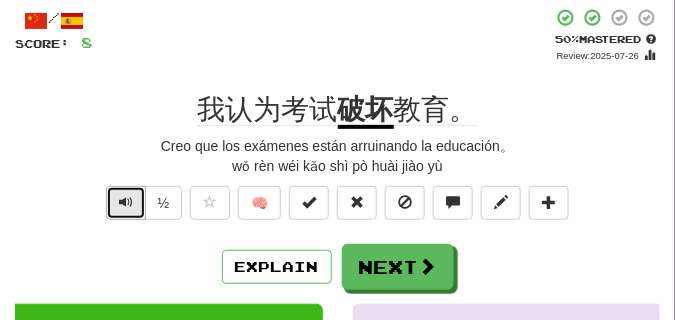 click at bounding box center (126, 202) 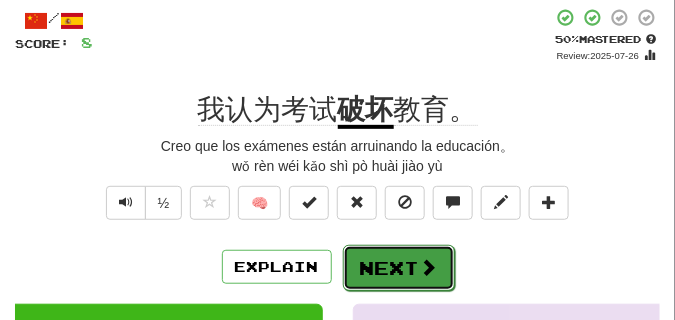 click on "Next" at bounding box center (399, 268) 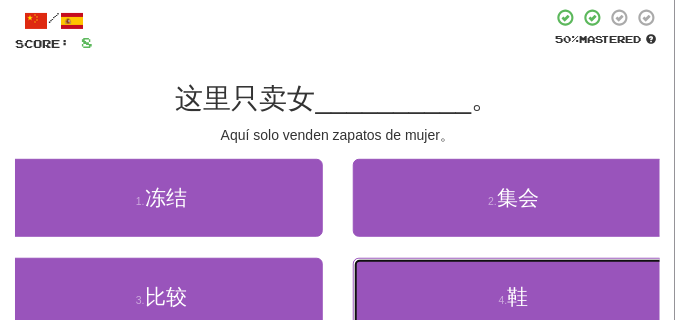 click on "4 .  鞋" at bounding box center (514, 297) 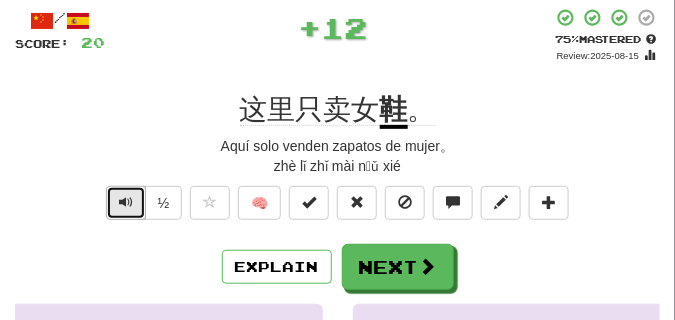 click at bounding box center (126, 203) 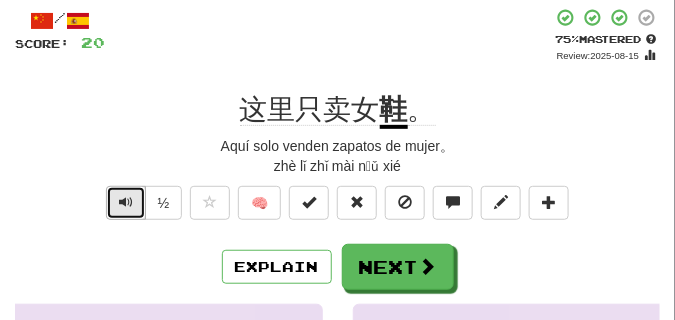 click at bounding box center [126, 203] 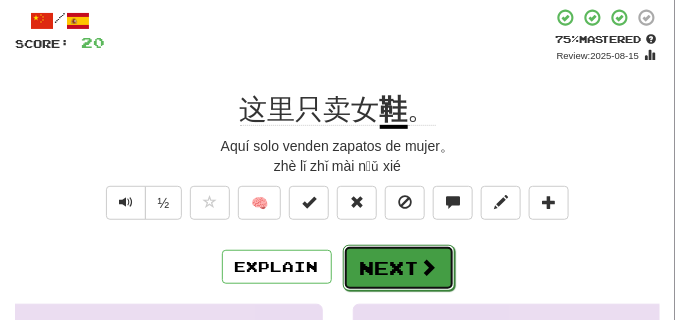 click on "Next" at bounding box center (399, 268) 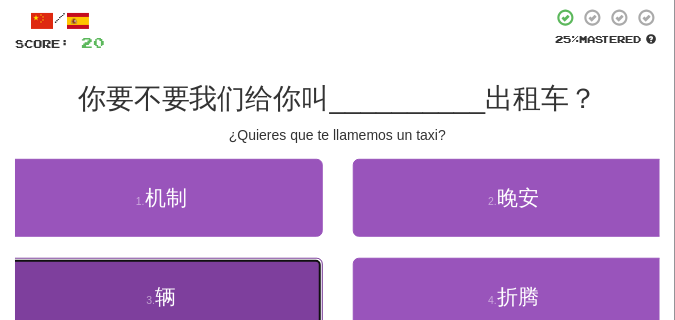 click on "3 .  辆" at bounding box center (161, 297) 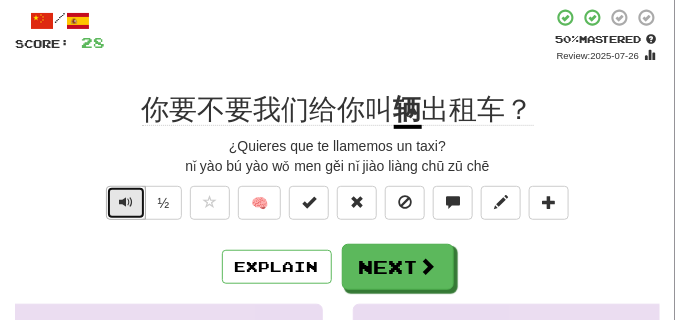 click at bounding box center (126, 202) 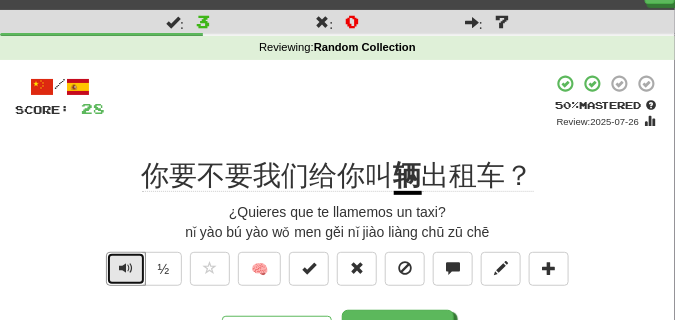 scroll, scrollTop: 50, scrollLeft: 0, axis: vertical 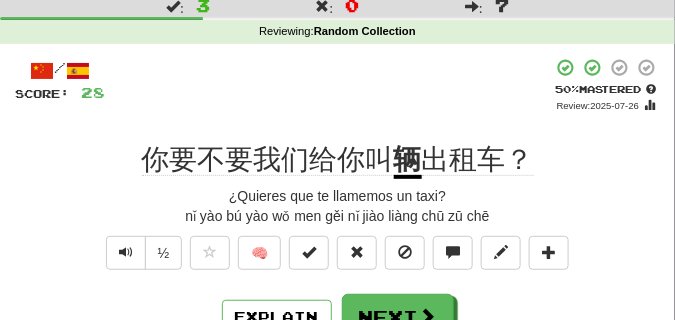 click on "¿Quieres que te llamemos un taxi?" at bounding box center [337, 196] 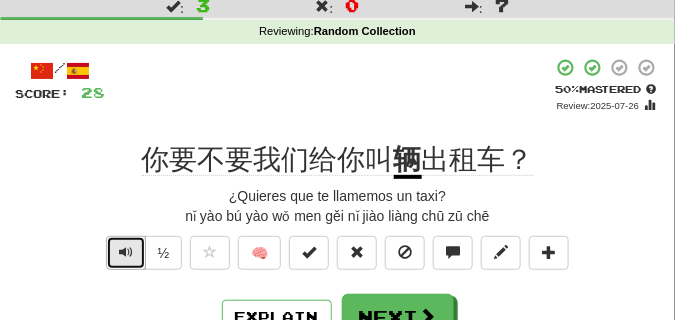 click at bounding box center [126, 253] 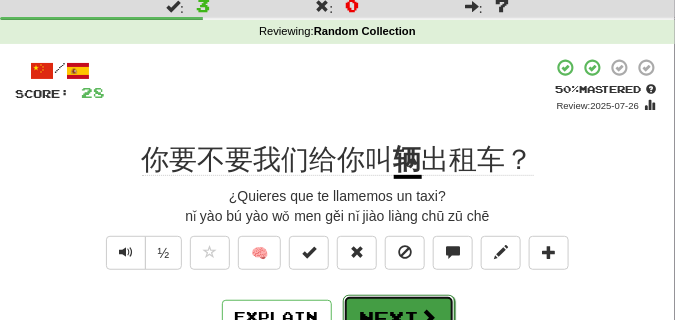 click on "Next" at bounding box center (399, 318) 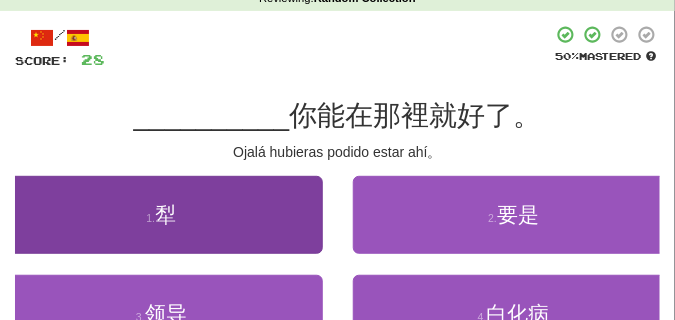 scroll, scrollTop: 100, scrollLeft: 0, axis: vertical 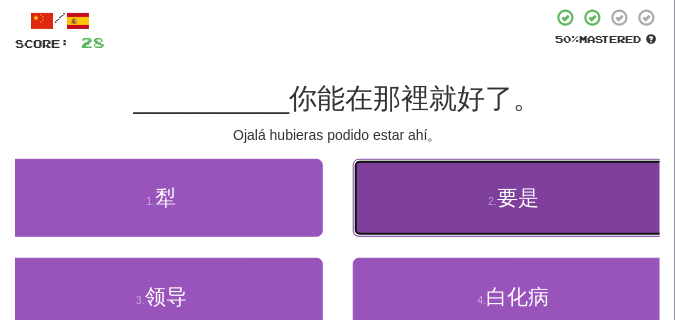 click on "2 .  要是" at bounding box center (514, 198) 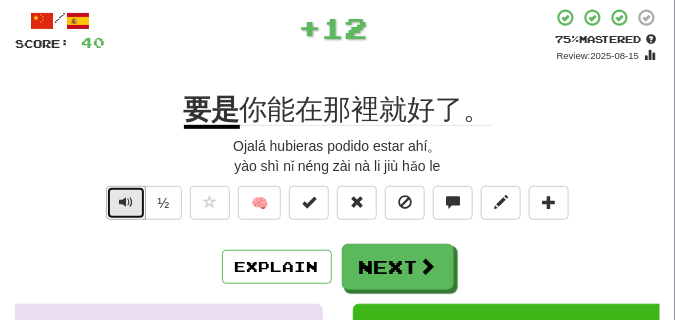 click at bounding box center [126, 202] 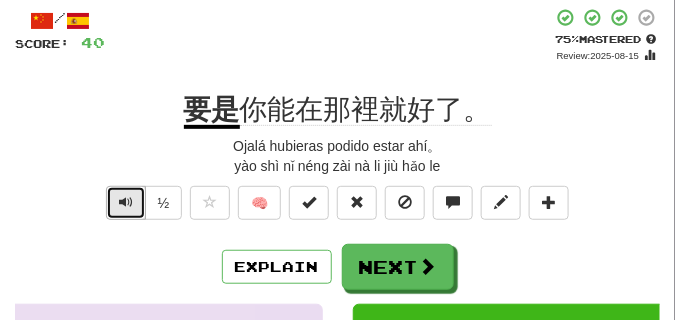 click at bounding box center (126, 202) 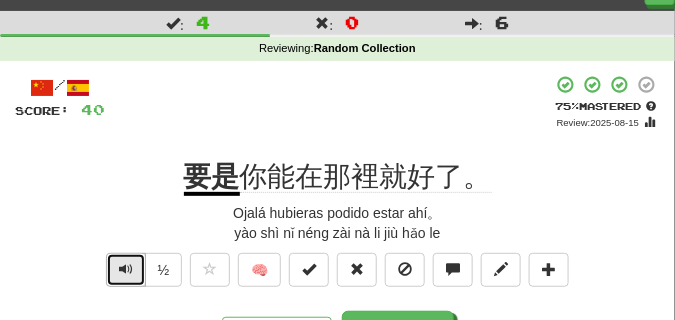 scroll, scrollTop: 50, scrollLeft: 0, axis: vertical 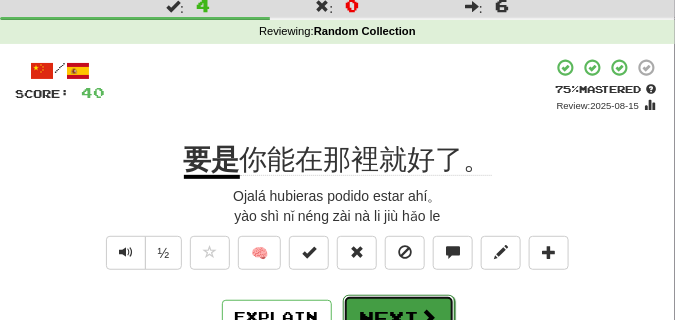 click on "Next" at bounding box center [399, 318] 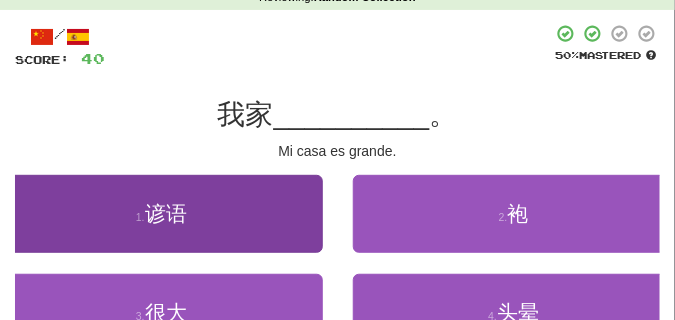 scroll, scrollTop: 100, scrollLeft: 0, axis: vertical 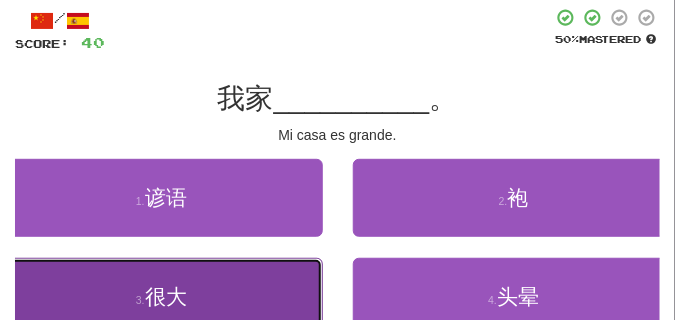 click on "3 .  很大" at bounding box center [161, 297] 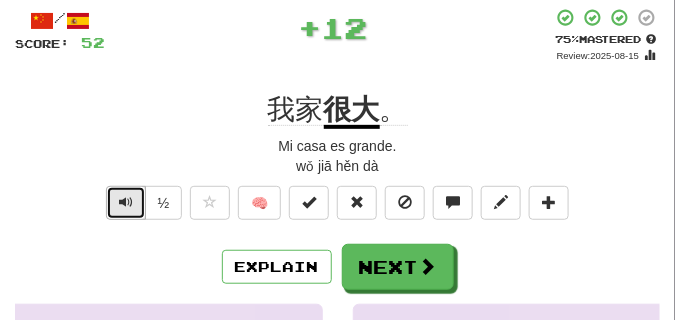 click at bounding box center [126, 202] 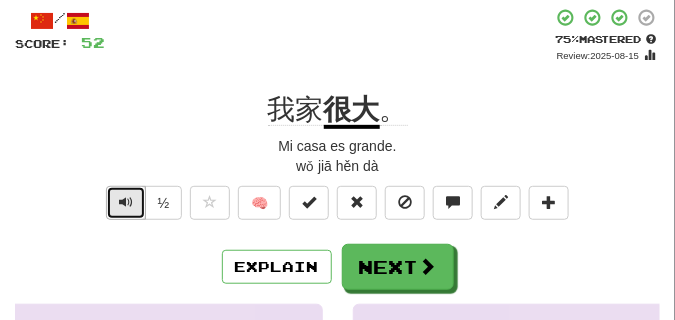 click at bounding box center [126, 202] 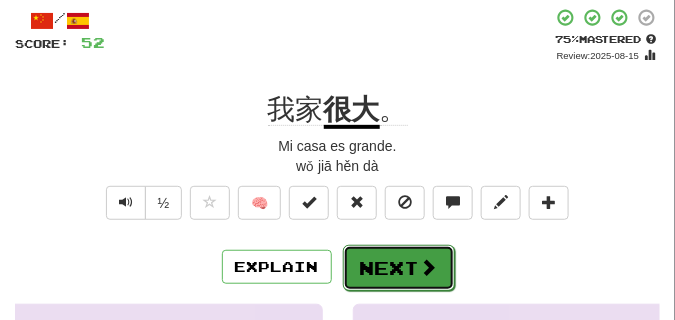 click on "Next" at bounding box center (399, 268) 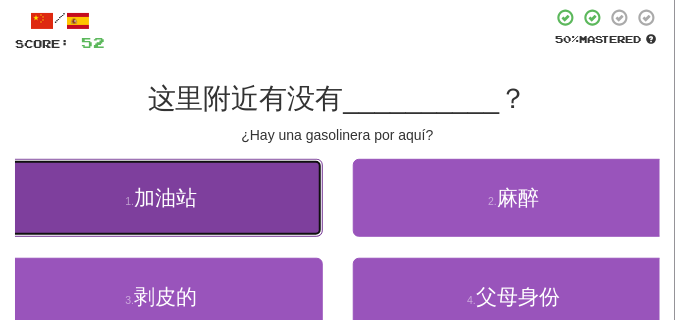 click on "1 .  加油站" at bounding box center (161, 198) 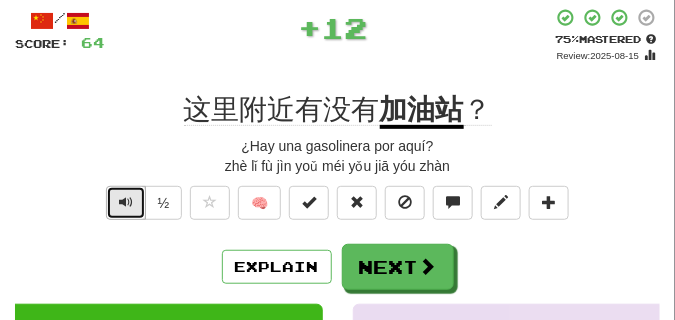 click at bounding box center [126, 203] 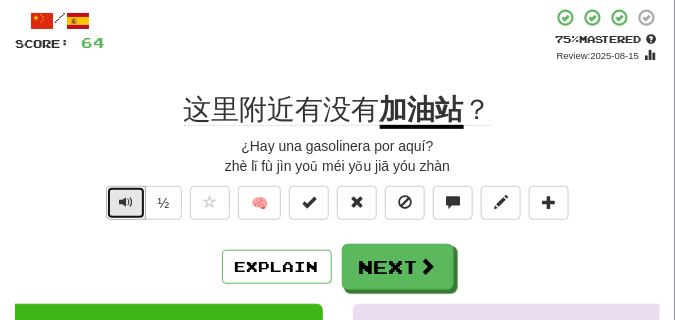 click at bounding box center (126, 203) 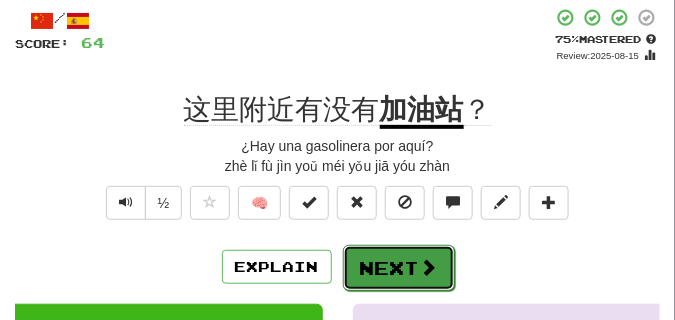 click on "Next" at bounding box center [399, 268] 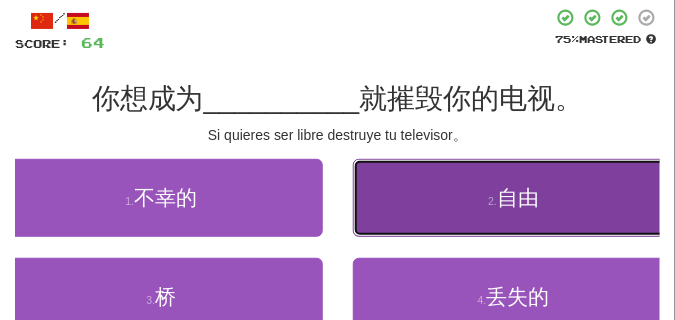 click on "2 .  自由" at bounding box center [514, 198] 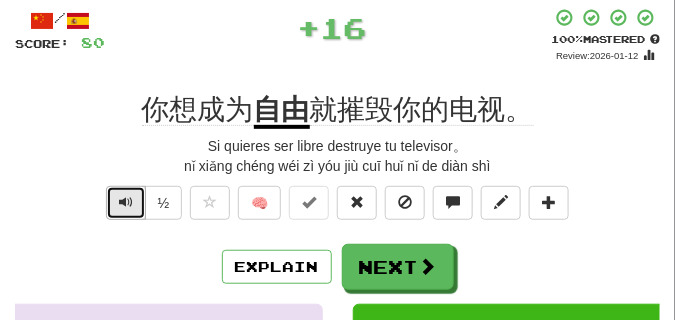 click at bounding box center [126, 203] 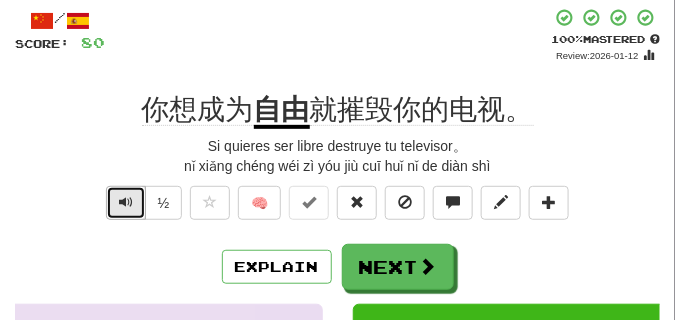 click at bounding box center [126, 203] 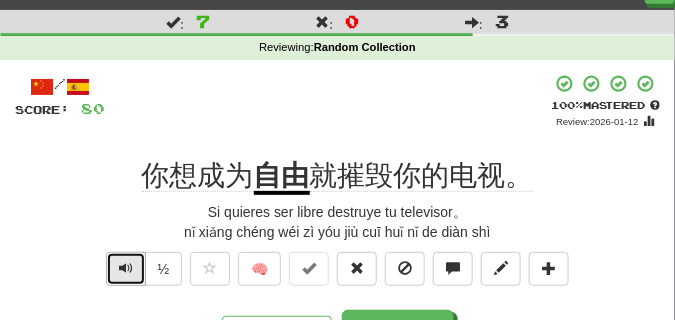 scroll, scrollTop: 50, scrollLeft: 0, axis: vertical 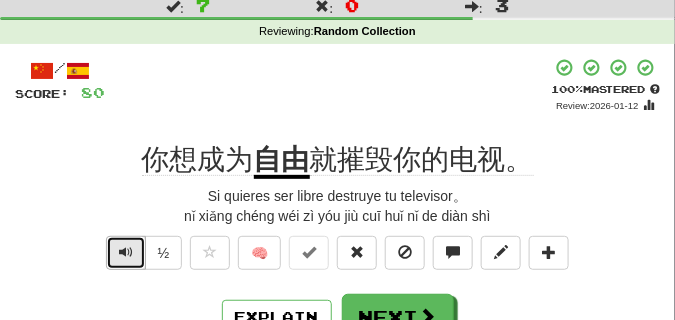 click at bounding box center (126, 253) 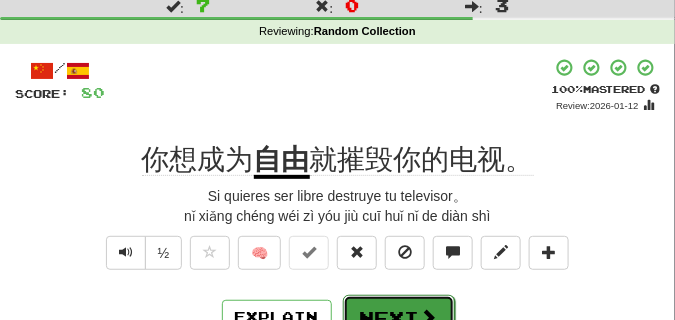 click on "Next" at bounding box center [399, 318] 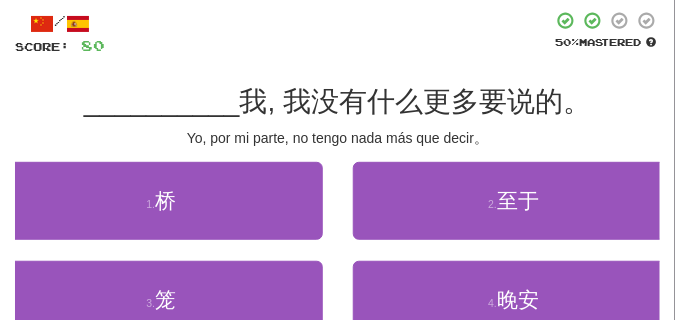 scroll, scrollTop: 150, scrollLeft: 0, axis: vertical 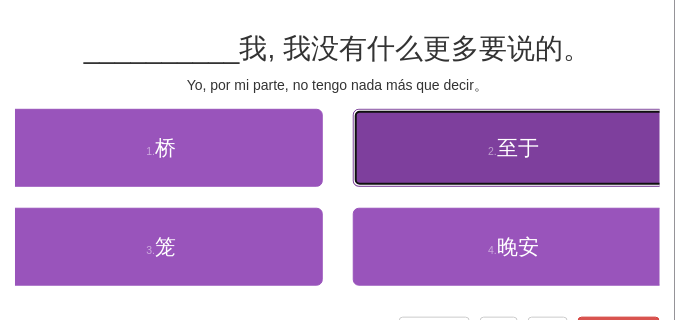 click on "2 .  至于" at bounding box center (514, 148) 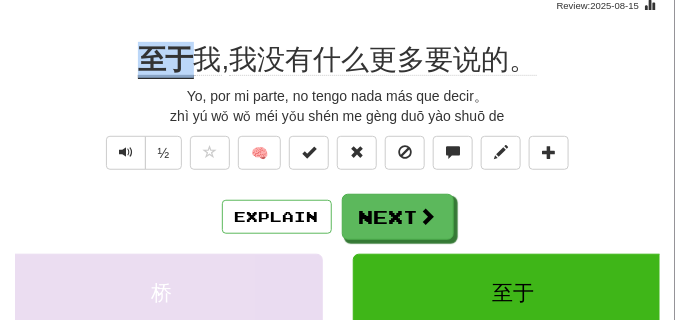 drag, startPoint x: 123, startPoint y: 51, endPoint x: 178, endPoint y: 54, distance: 55.081757 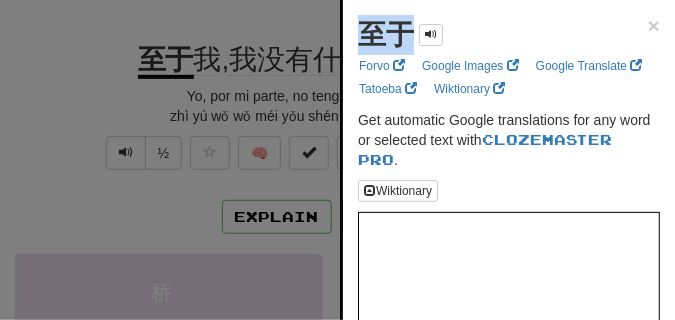 drag, startPoint x: 362, startPoint y: 39, endPoint x: 406, endPoint y: 41, distance: 44.04543 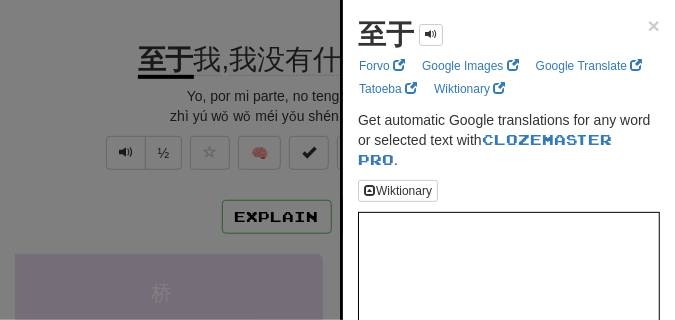 click at bounding box center [337, 160] 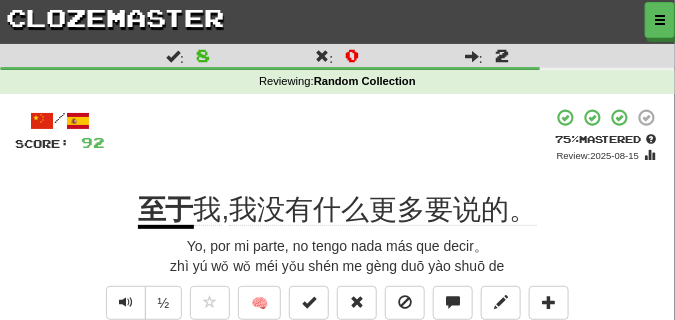 scroll, scrollTop: 50, scrollLeft: 0, axis: vertical 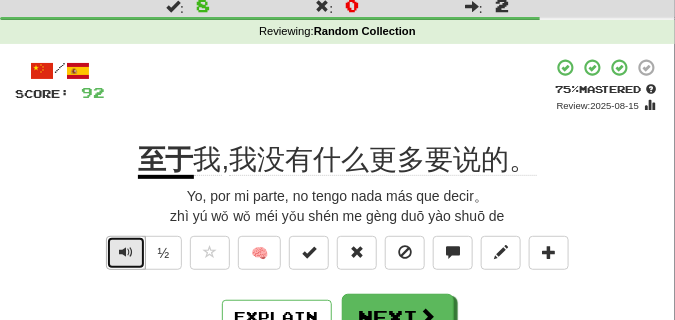 click at bounding box center (126, 253) 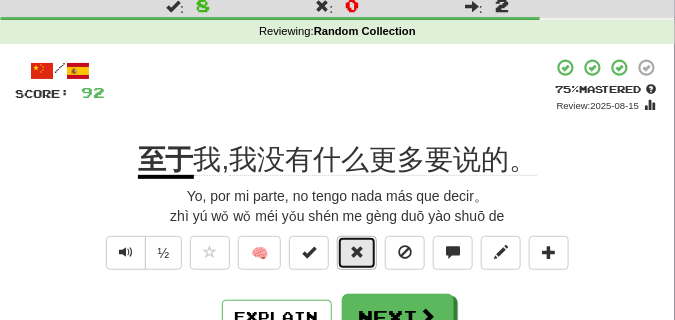 click at bounding box center (357, 252) 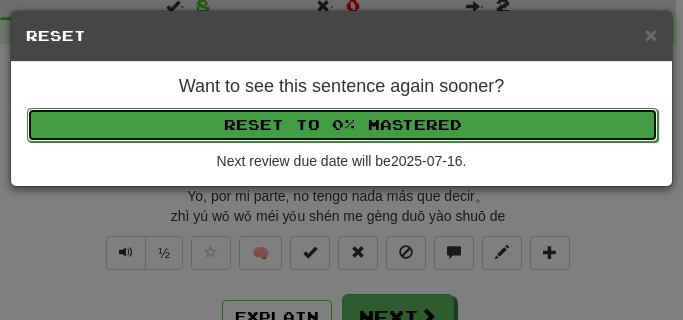 click on "Reset to 0% Mastered" at bounding box center (342, 125) 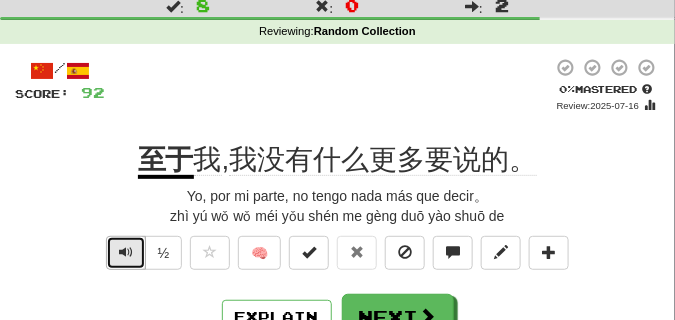 click at bounding box center (126, 253) 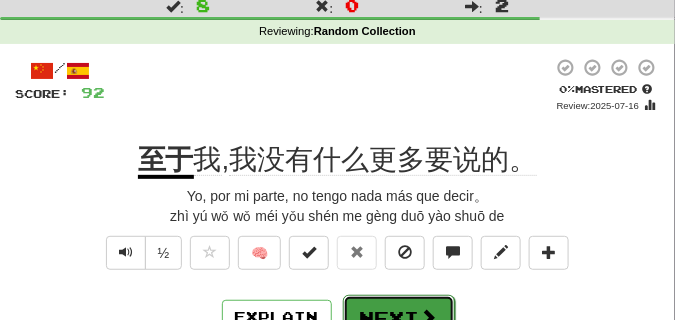 click on "Next" at bounding box center [399, 318] 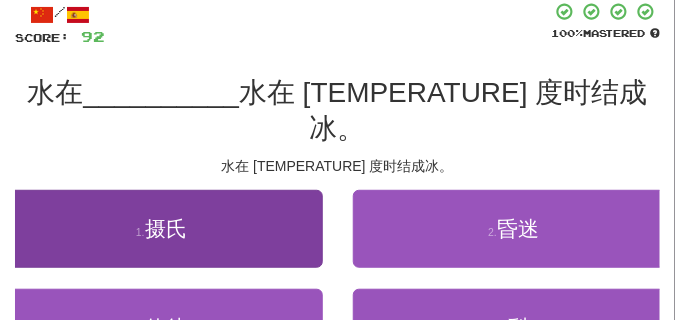 scroll, scrollTop: 50, scrollLeft: 0, axis: vertical 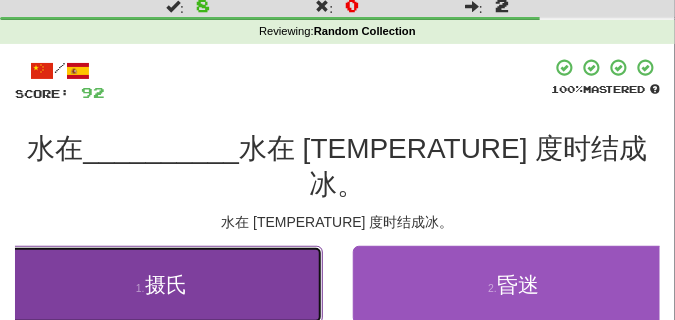 click on "摄氏" at bounding box center [166, 284] 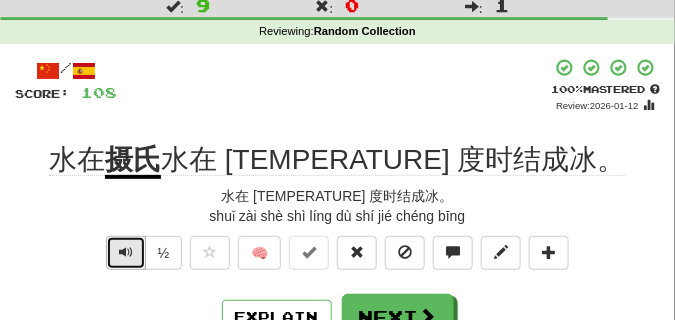 click at bounding box center (126, 252) 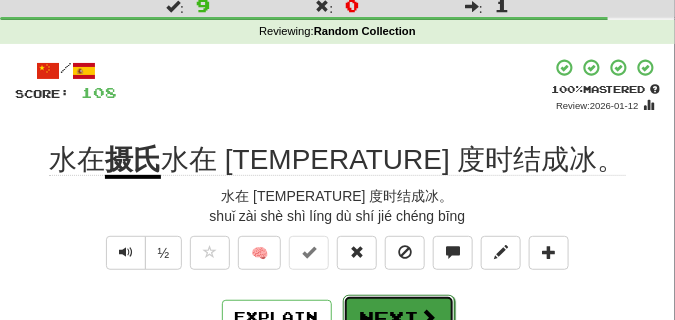 click on "Next" at bounding box center [399, 318] 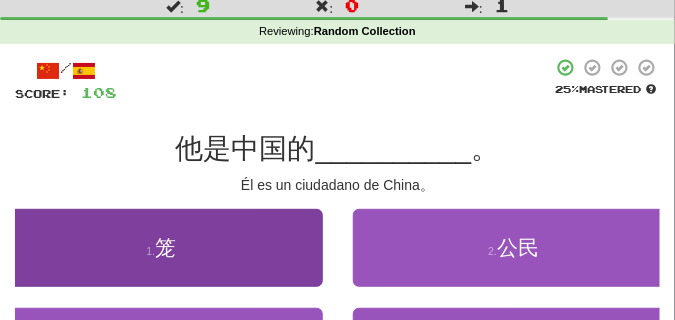scroll, scrollTop: 100, scrollLeft: 0, axis: vertical 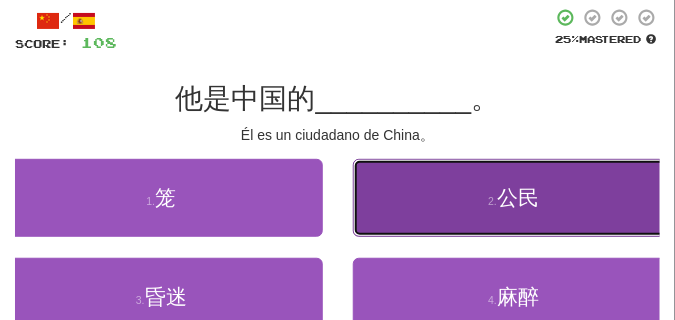 click on "公民" at bounding box center (514, 198) 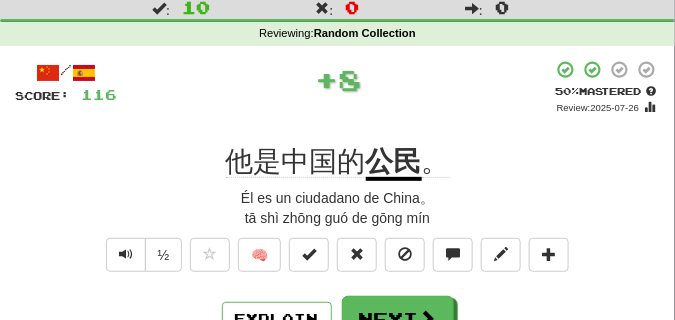 scroll, scrollTop: 0, scrollLeft: 0, axis: both 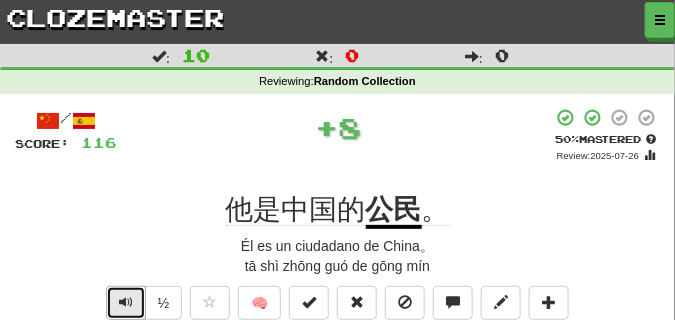 click at bounding box center (126, 302) 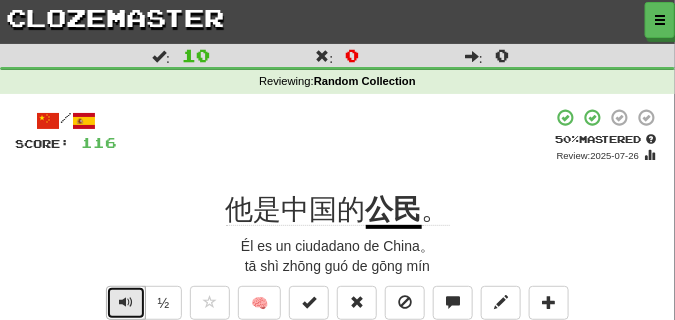 click at bounding box center (126, 302) 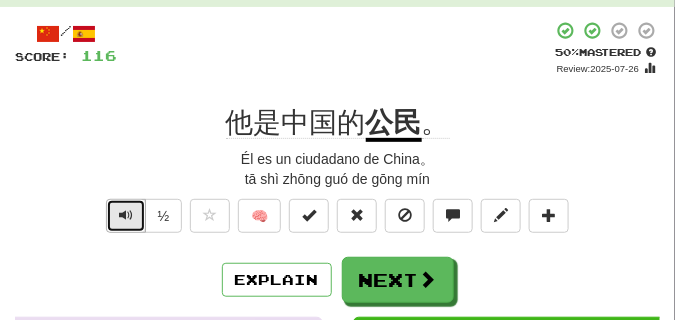 scroll, scrollTop: 150, scrollLeft: 0, axis: vertical 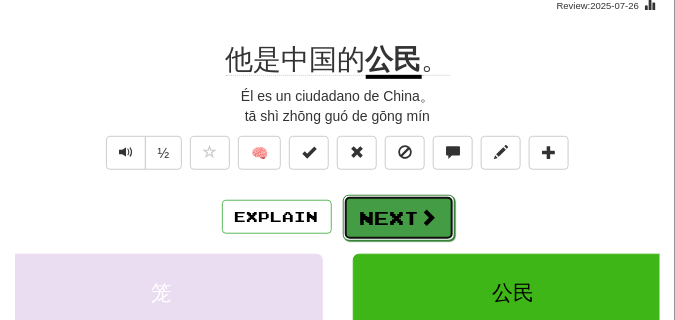 click on "Next" at bounding box center [399, 218] 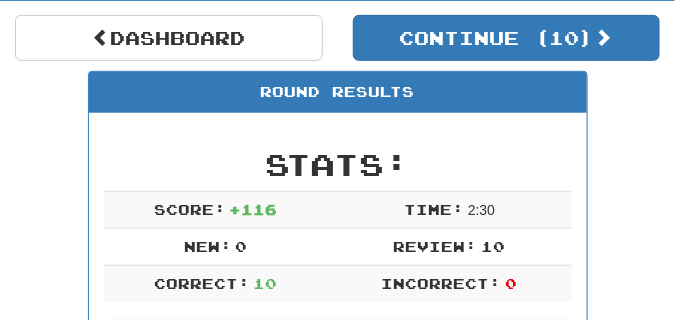 scroll, scrollTop: 88, scrollLeft: 0, axis: vertical 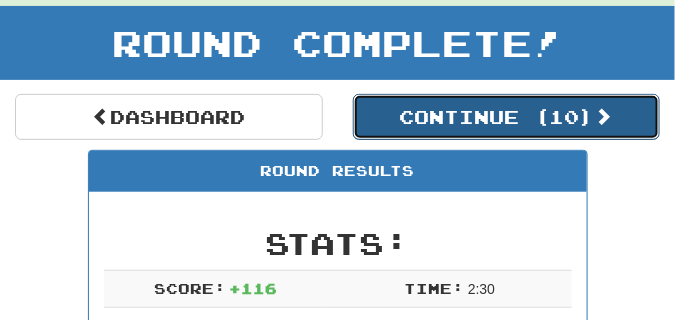 click on "Continue ( 10 )" at bounding box center [507, 117] 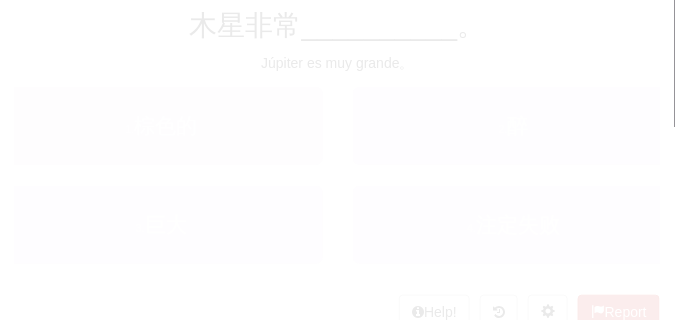 scroll, scrollTop: 88, scrollLeft: 0, axis: vertical 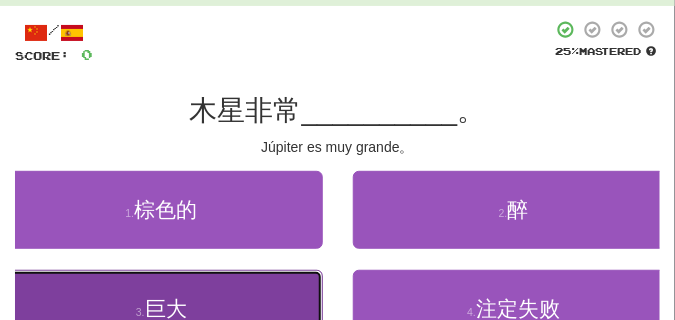 click on "3 .  巨大" at bounding box center [161, 309] 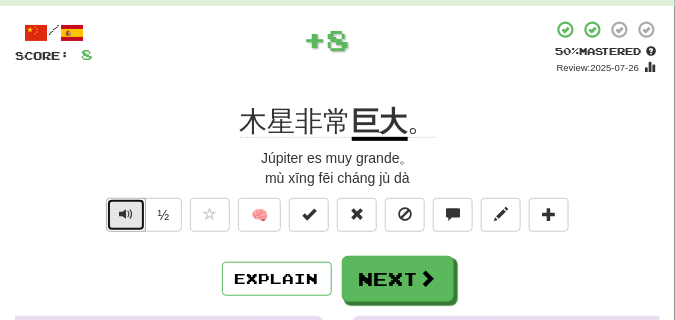 click at bounding box center [126, 214] 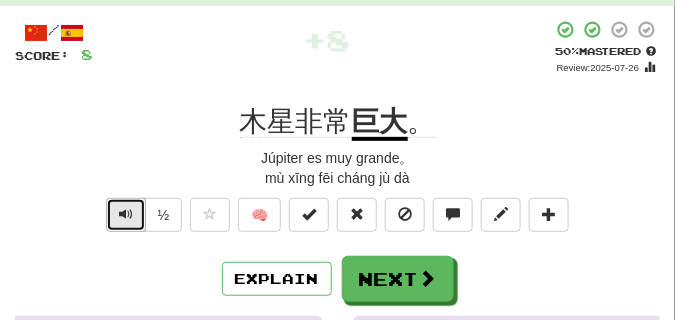 click at bounding box center [126, 214] 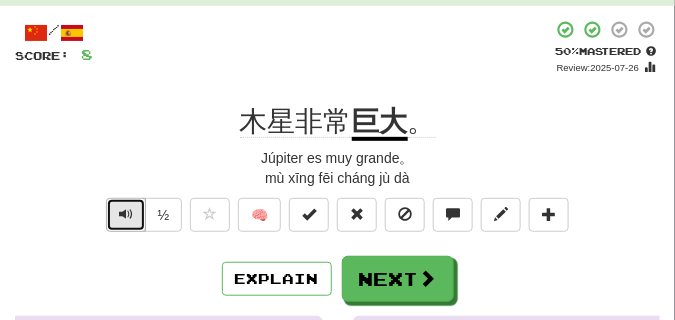 click at bounding box center [126, 214] 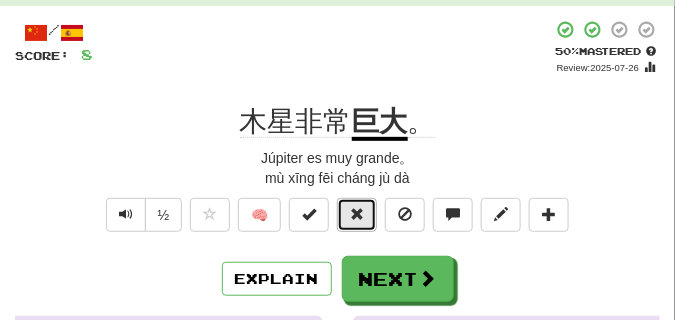 click at bounding box center [357, 215] 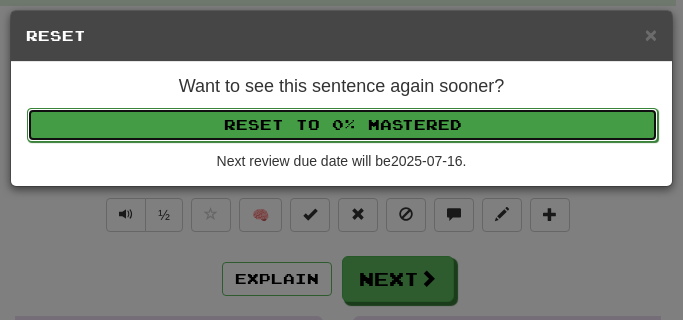 click on "Reset to 0% Mastered" at bounding box center (342, 125) 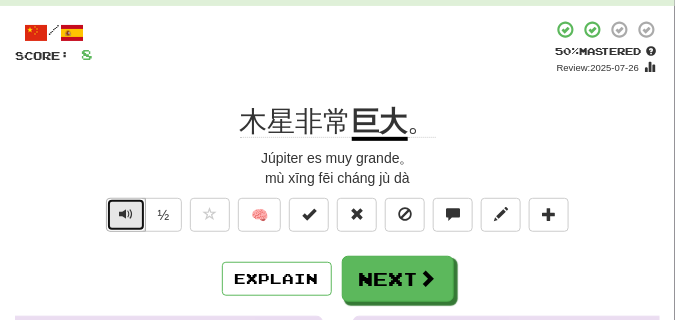 click at bounding box center [126, 215] 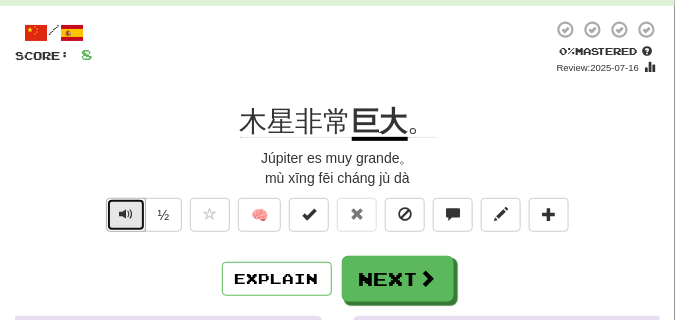 click at bounding box center (126, 215) 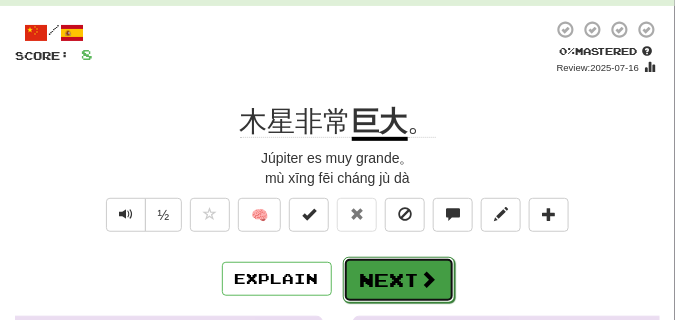 click on "Next" at bounding box center [399, 280] 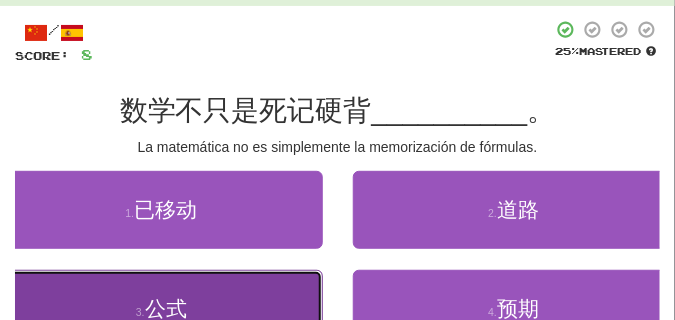 click on "3 .  公式" at bounding box center [161, 309] 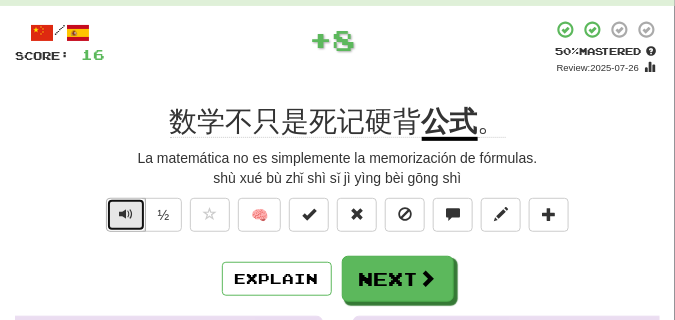click at bounding box center [126, 214] 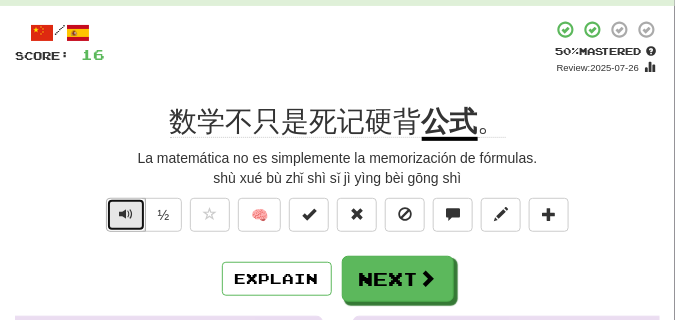 click at bounding box center [126, 214] 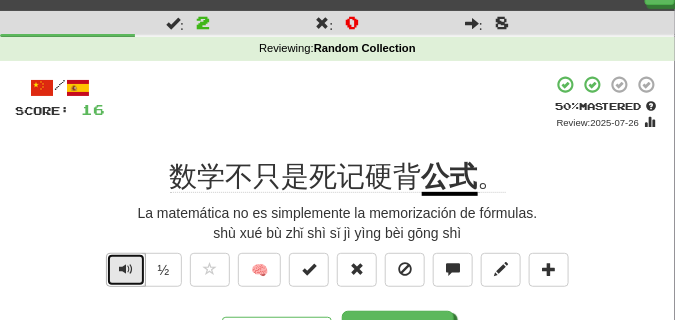 scroll, scrollTop: 50, scrollLeft: 0, axis: vertical 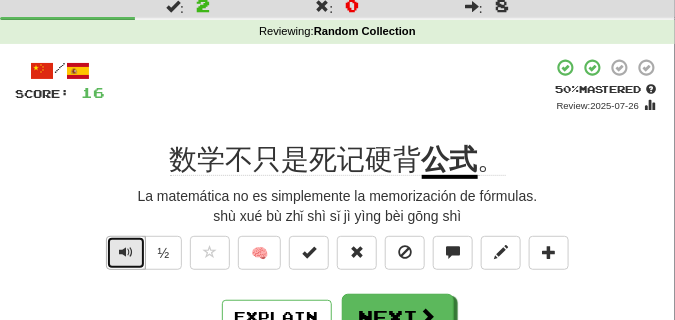 click at bounding box center (126, 252) 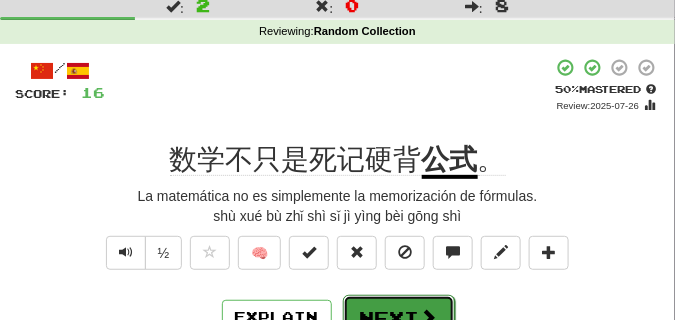 click on "Next" at bounding box center [399, 318] 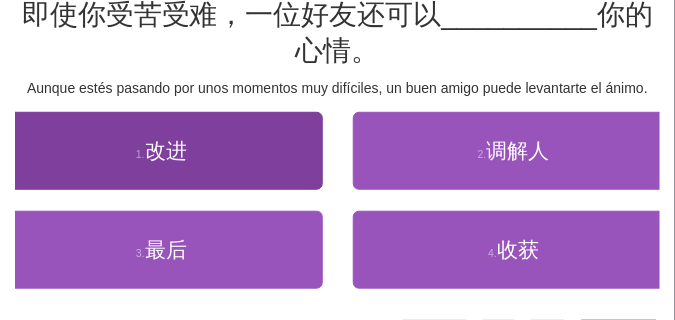 scroll, scrollTop: 200, scrollLeft: 0, axis: vertical 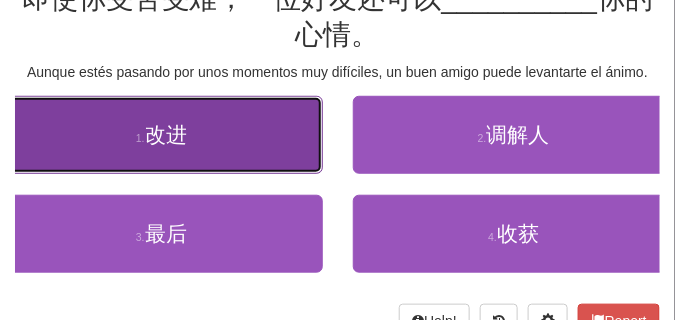 click on "1 .  改进" at bounding box center (161, 135) 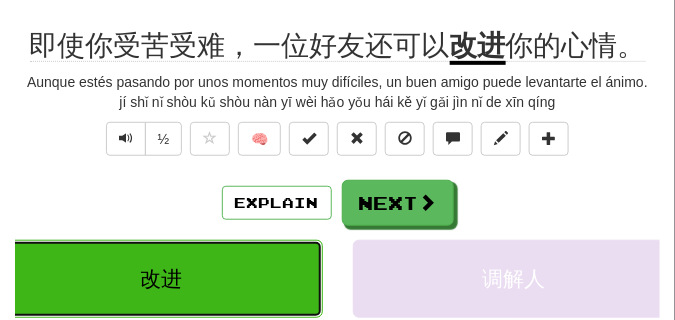 scroll, scrollTop: 110, scrollLeft: 0, axis: vertical 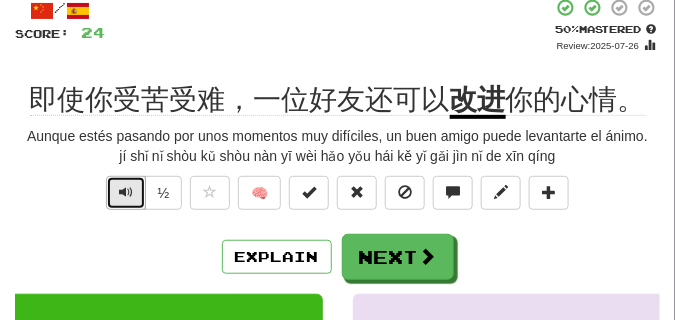 click at bounding box center (126, 192) 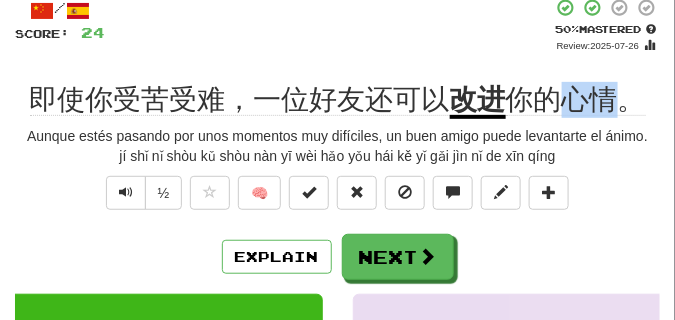drag, startPoint x: 566, startPoint y: 102, endPoint x: 616, endPoint y: 104, distance: 50.039986 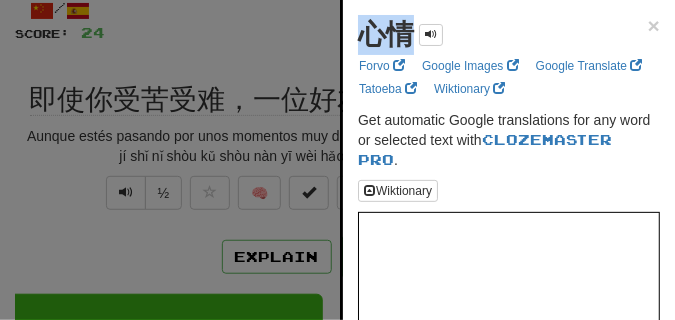 drag, startPoint x: 354, startPoint y: 40, endPoint x: 415, endPoint y: 40, distance: 61 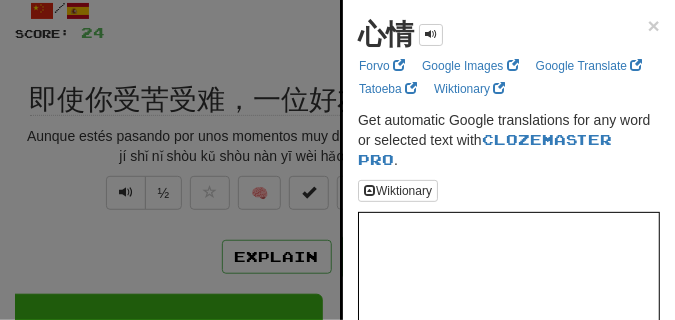 click at bounding box center (337, 160) 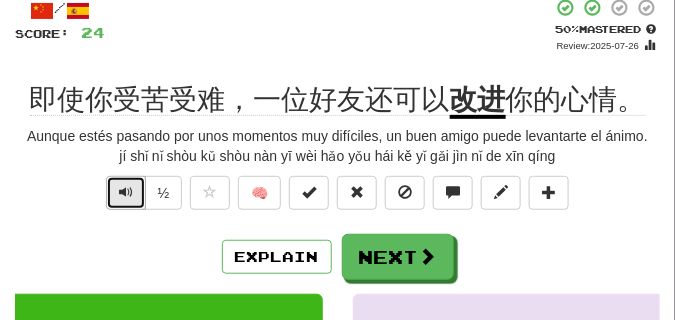 click at bounding box center (126, 193) 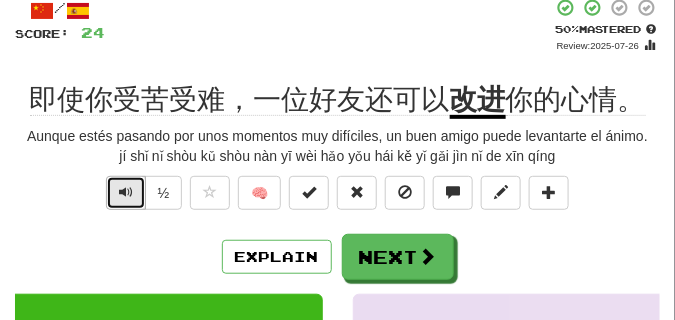 click at bounding box center [126, 193] 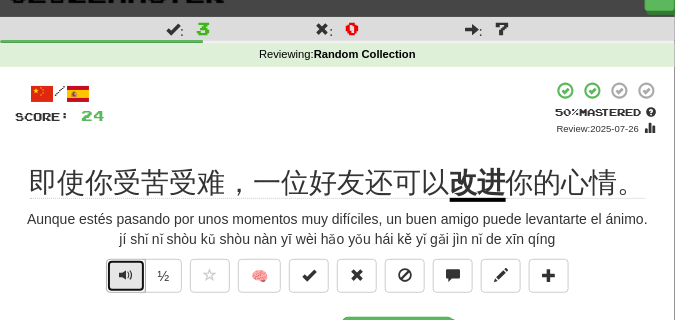 scroll, scrollTop: 0, scrollLeft: 0, axis: both 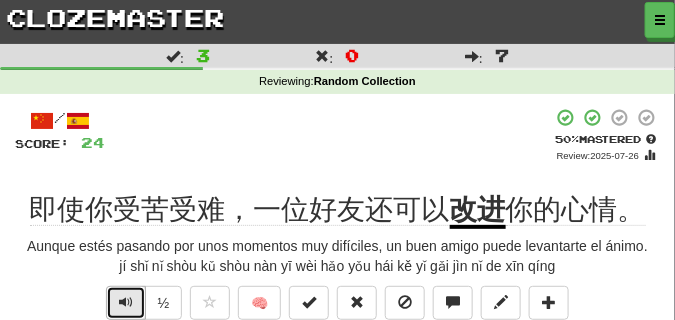 click at bounding box center [126, 302] 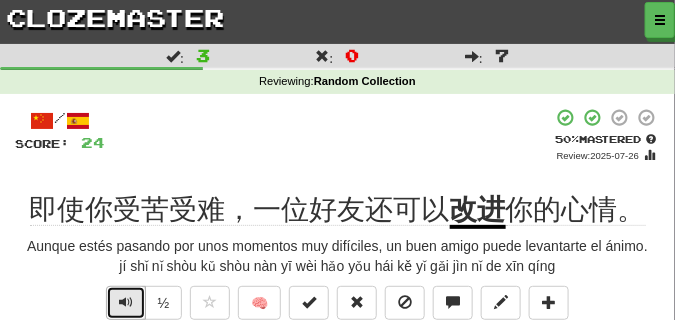 scroll, scrollTop: 50, scrollLeft: 0, axis: vertical 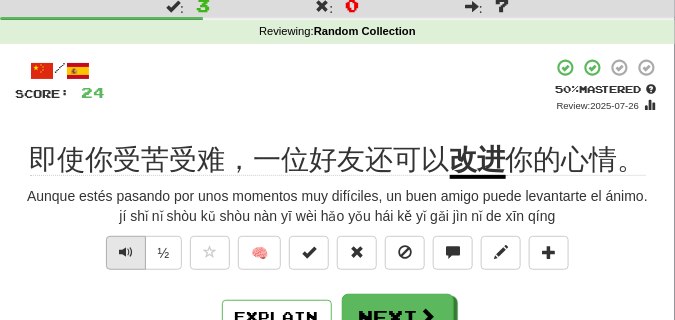 click on "Explain Next" at bounding box center [337, 317] 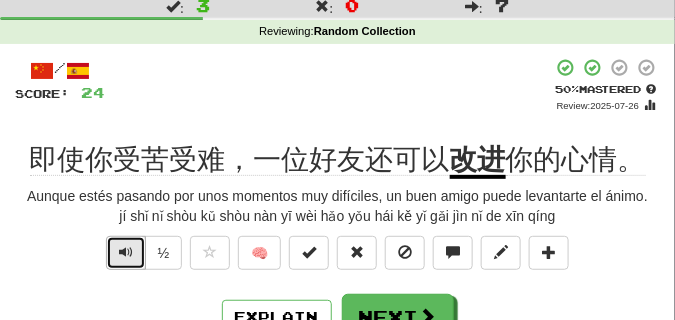 click at bounding box center (126, 252) 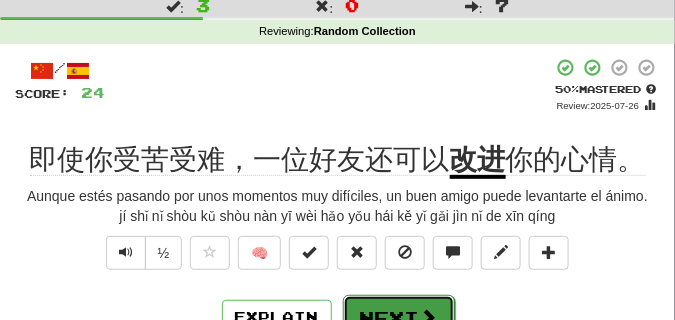 click on "Next" at bounding box center (399, 318) 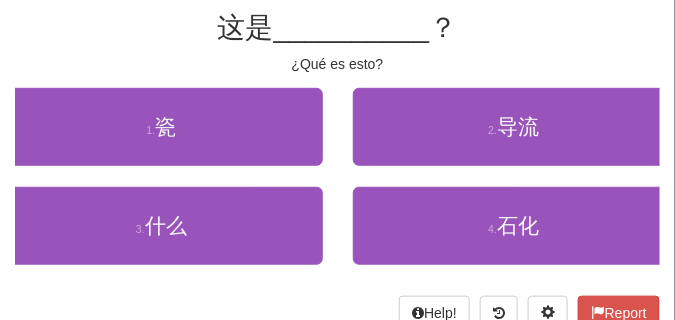 scroll, scrollTop: 200, scrollLeft: 0, axis: vertical 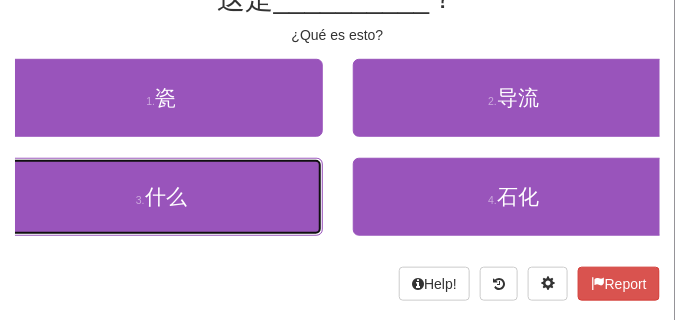 click on "3 .  什么" at bounding box center (161, 197) 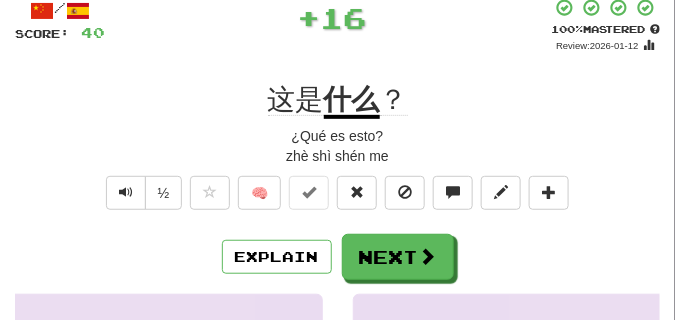 scroll, scrollTop: 110, scrollLeft: 0, axis: vertical 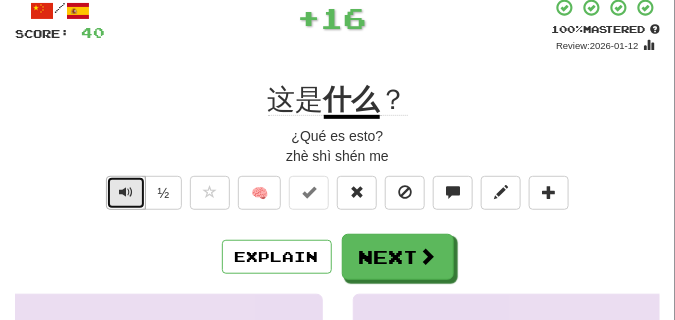 click at bounding box center (126, 193) 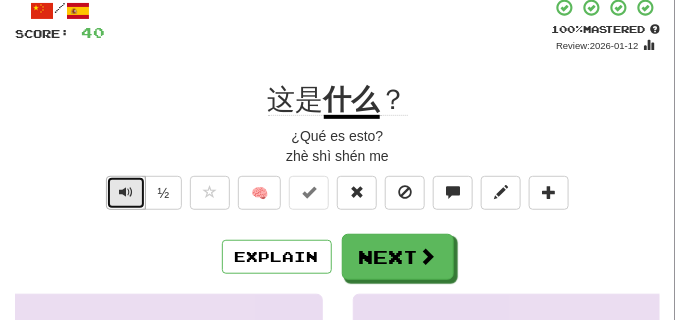 click at bounding box center [126, 193] 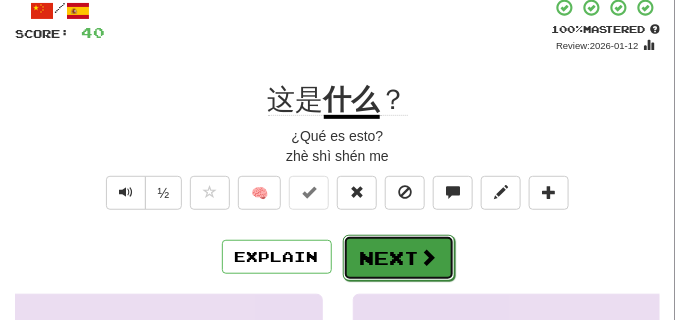 click on "Next" at bounding box center (399, 258) 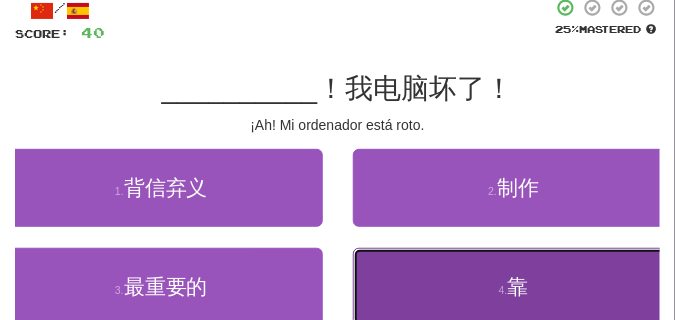 click on "4 .  靠" at bounding box center (514, 287) 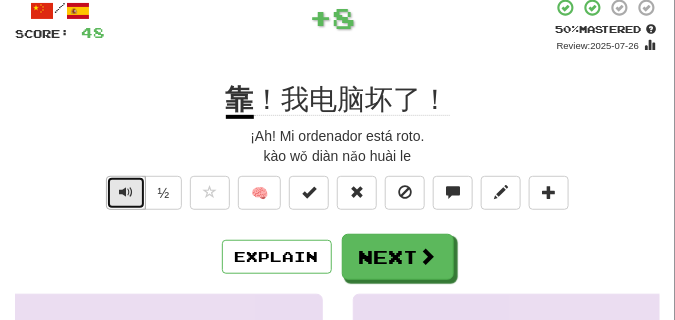 click at bounding box center (126, 192) 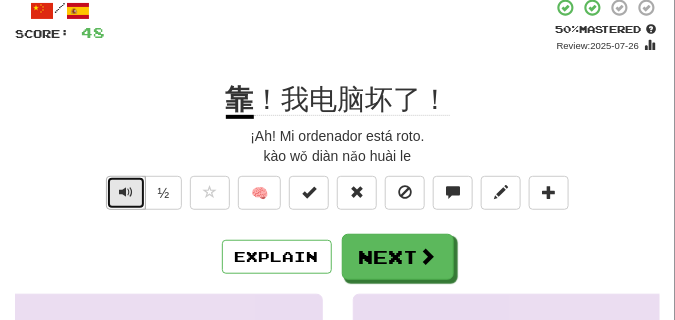 click at bounding box center (126, 193) 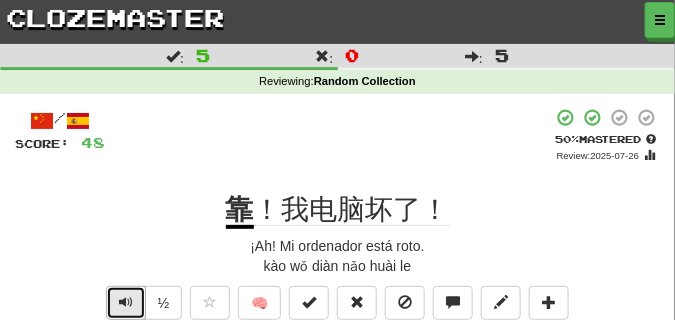 scroll, scrollTop: 100, scrollLeft: 0, axis: vertical 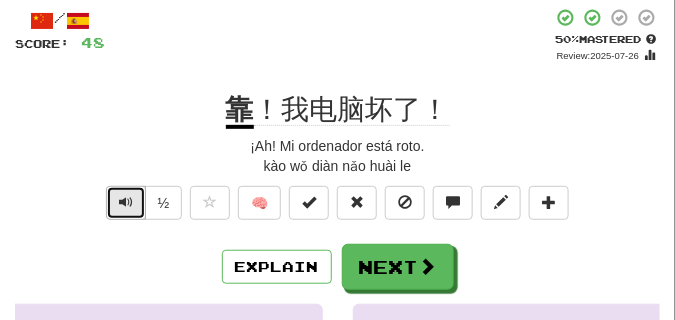 click at bounding box center [126, 202] 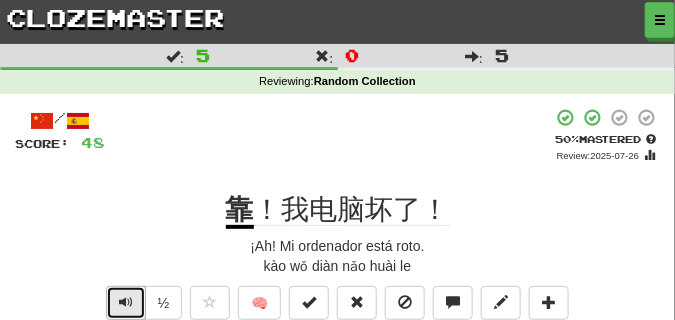 scroll, scrollTop: 50, scrollLeft: 0, axis: vertical 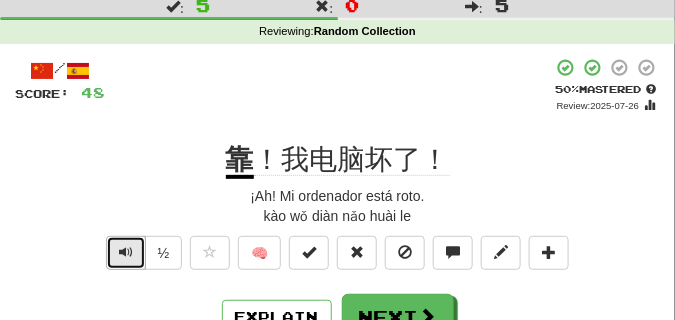 click at bounding box center (126, 253) 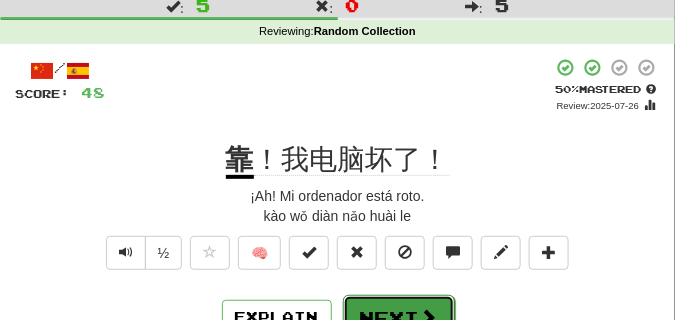 click on "Next" at bounding box center (399, 318) 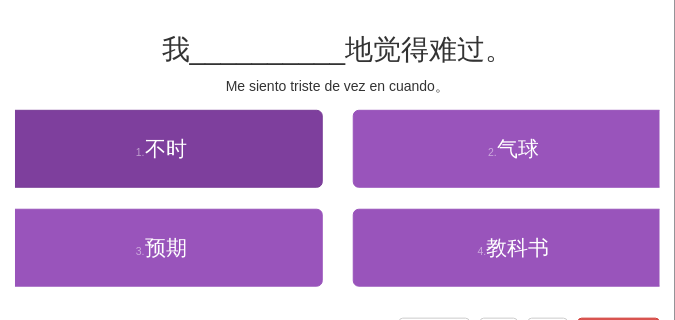 scroll, scrollTop: 100, scrollLeft: 0, axis: vertical 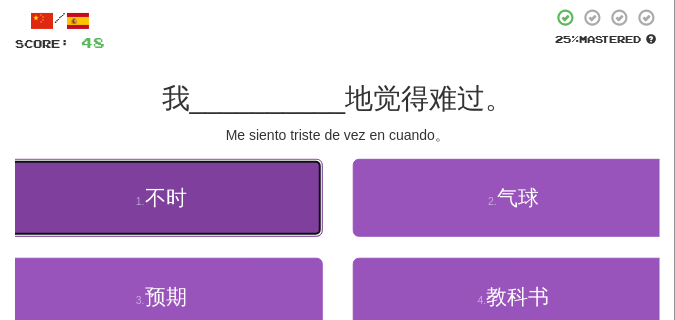 click on "1 .  不时" at bounding box center (161, 198) 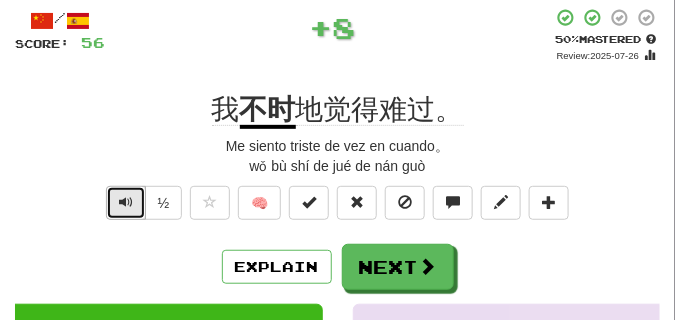 click at bounding box center [126, 202] 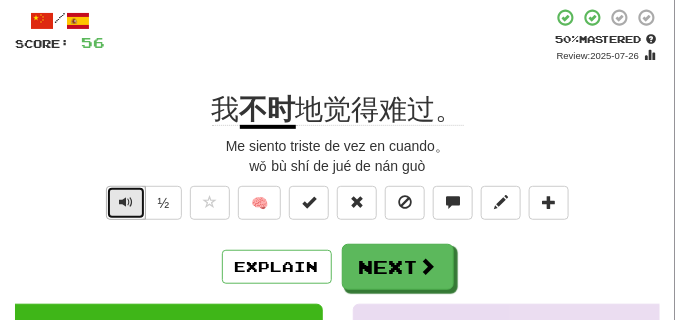 click at bounding box center (126, 202) 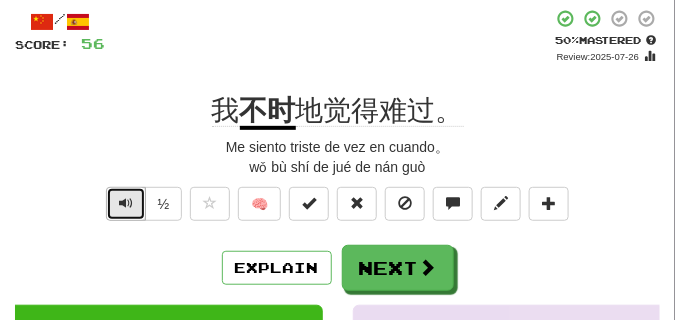 scroll, scrollTop: 100, scrollLeft: 0, axis: vertical 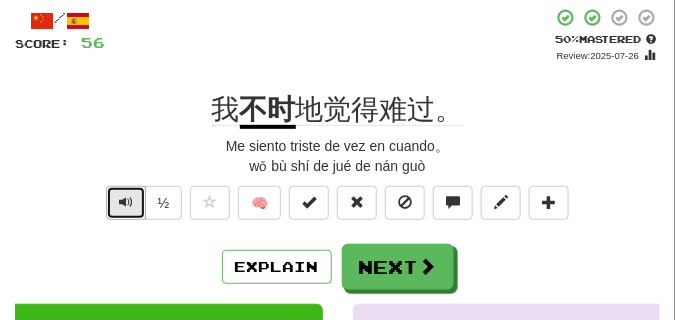 click at bounding box center (126, 203) 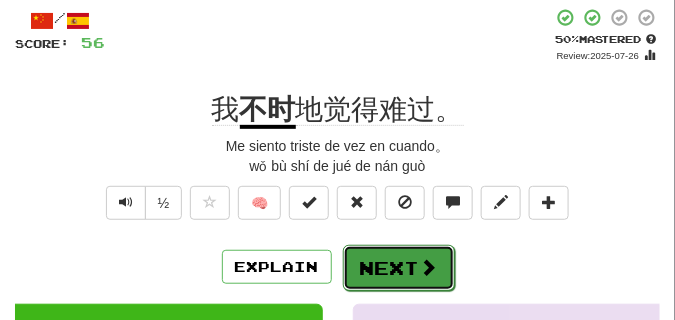 click on "Next" at bounding box center (399, 268) 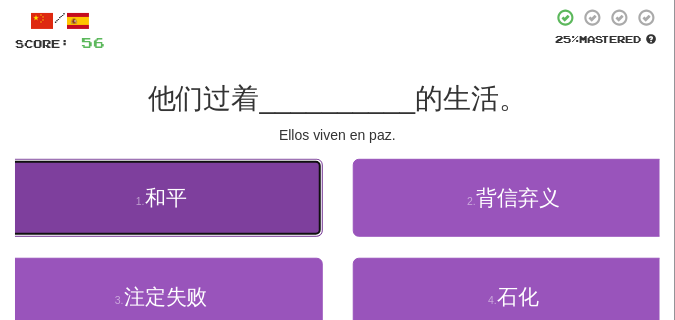 click on "1 .  和平" at bounding box center (161, 198) 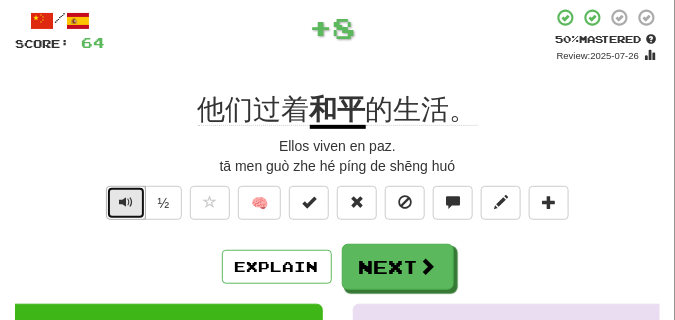 click at bounding box center [126, 202] 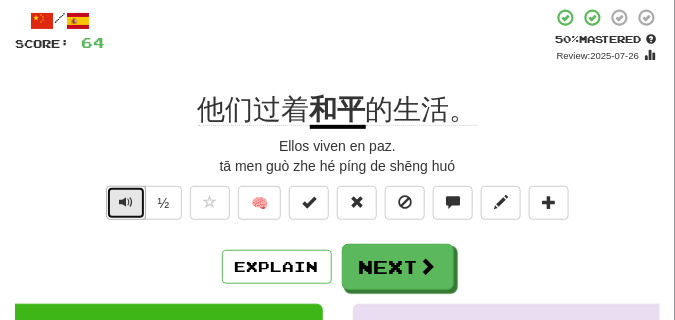 click at bounding box center [126, 202] 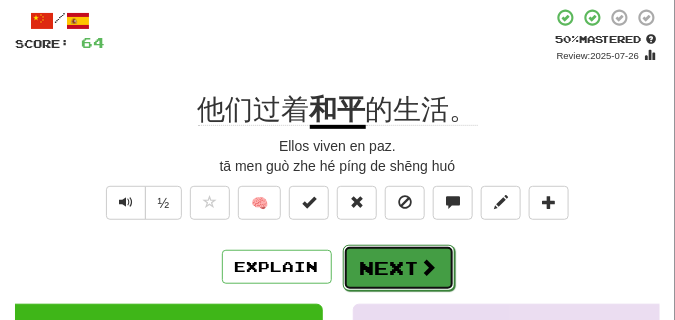 click at bounding box center [429, 267] 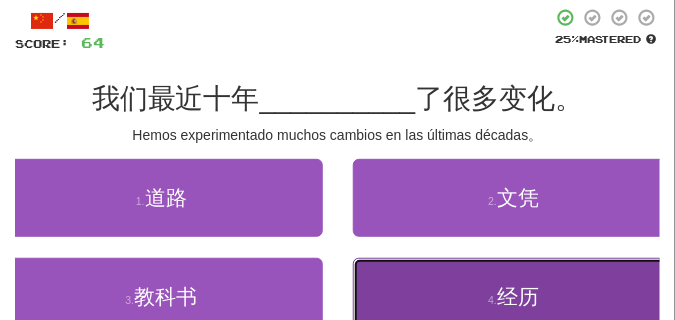 click on "4 .  经历" at bounding box center [514, 297] 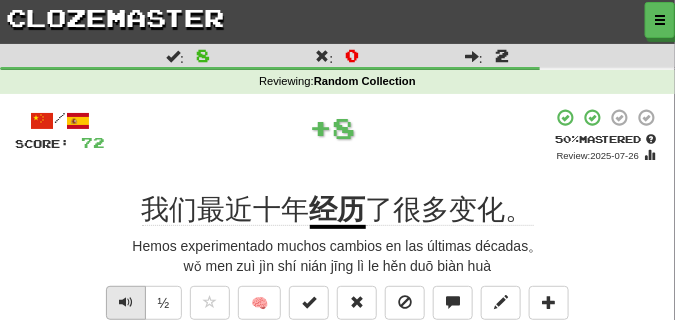 scroll, scrollTop: 50, scrollLeft: 0, axis: vertical 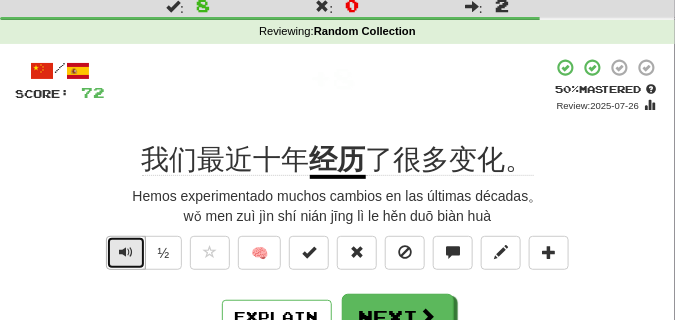 click at bounding box center [126, 252] 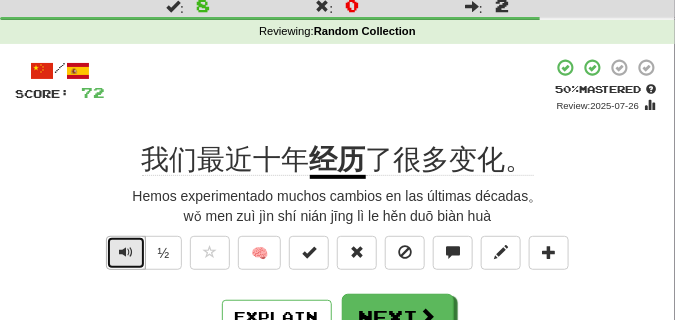 click at bounding box center [126, 252] 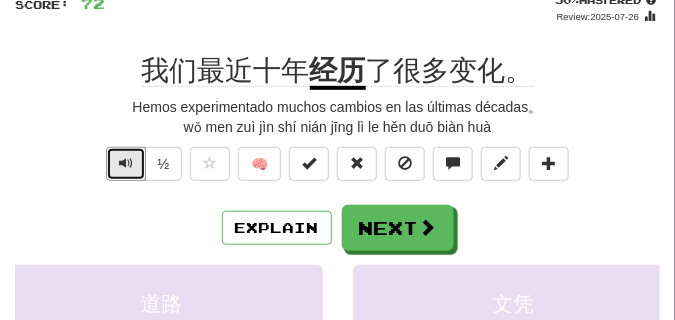 scroll, scrollTop: 150, scrollLeft: 0, axis: vertical 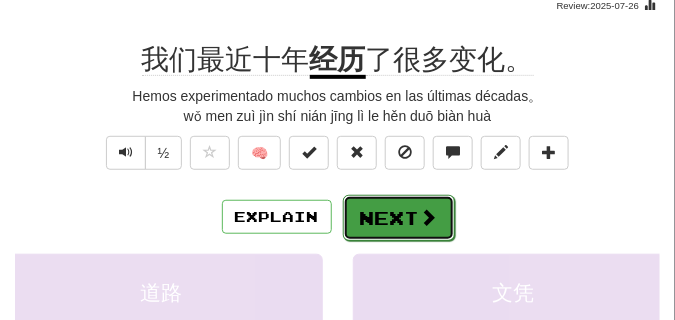 click on "Next" at bounding box center [399, 218] 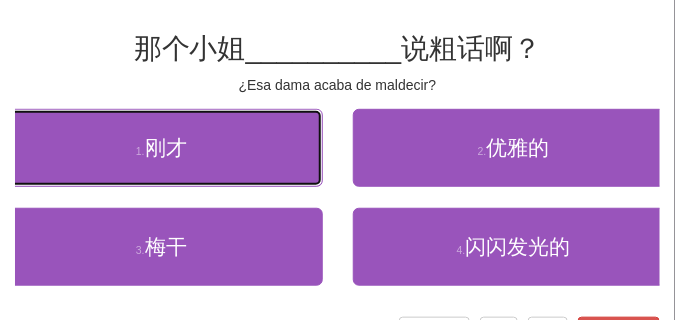drag, startPoint x: 253, startPoint y: 123, endPoint x: 234, endPoint y: 93, distance: 35.510563 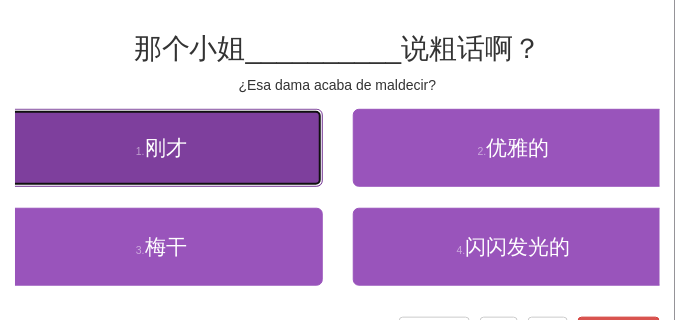 click on "1 .  刚才" at bounding box center [161, 148] 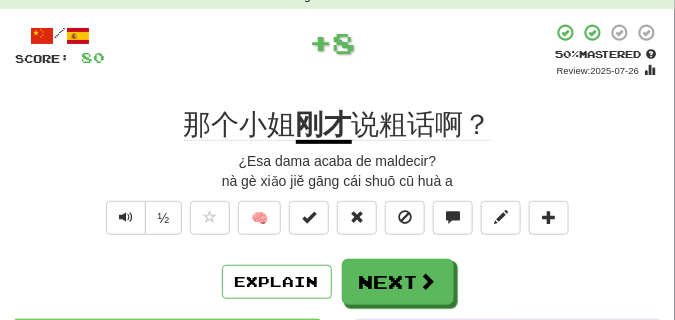 scroll, scrollTop: 100, scrollLeft: 0, axis: vertical 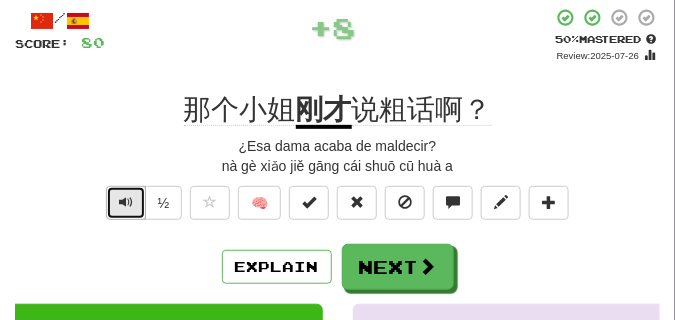 click at bounding box center (126, 202) 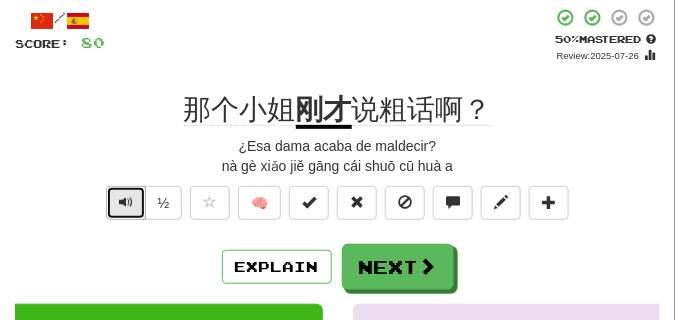 click at bounding box center [126, 202] 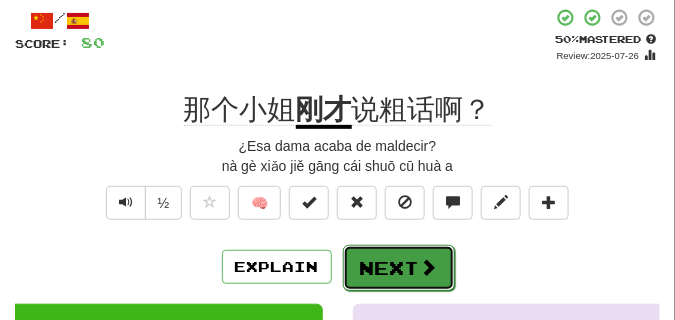 click on "Next" at bounding box center [399, 268] 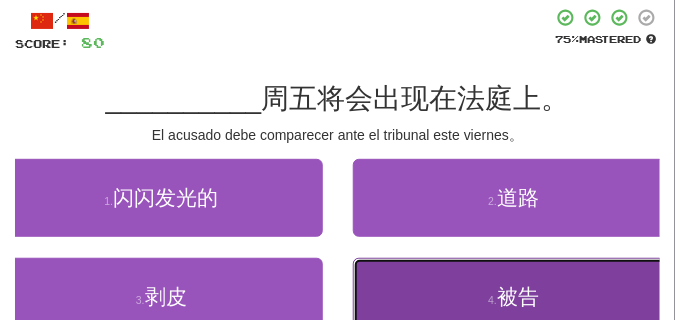 click on "4 .  被告" at bounding box center (514, 297) 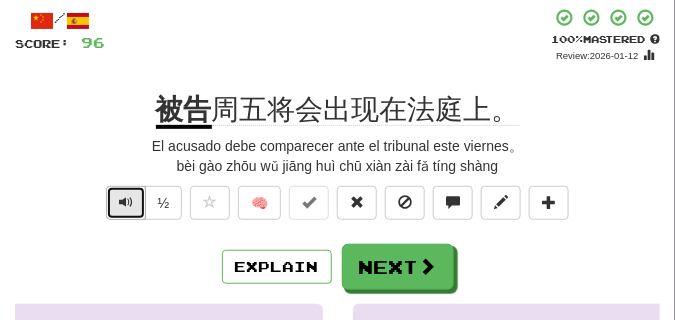 click at bounding box center [126, 203] 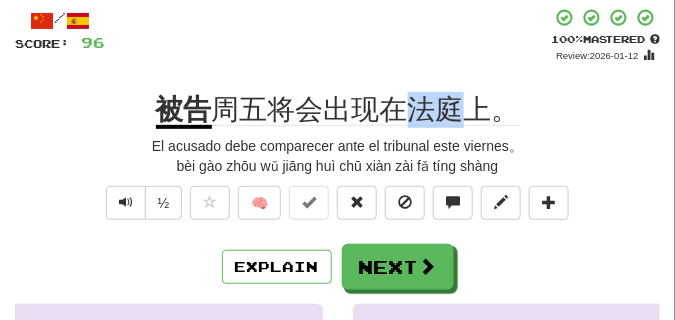 drag, startPoint x: 411, startPoint y: 109, endPoint x: 472, endPoint y: 111, distance: 61.03278 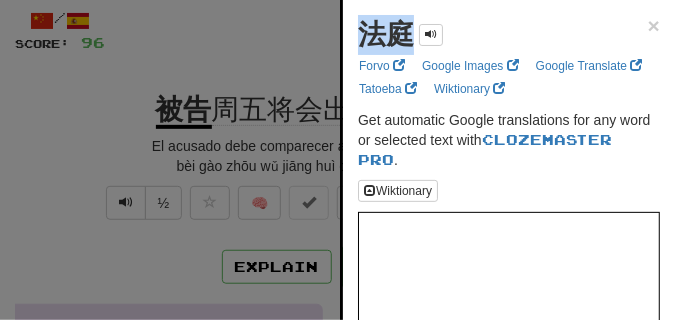 drag, startPoint x: 360, startPoint y: 41, endPoint x: 412, endPoint y: 38, distance: 52.086468 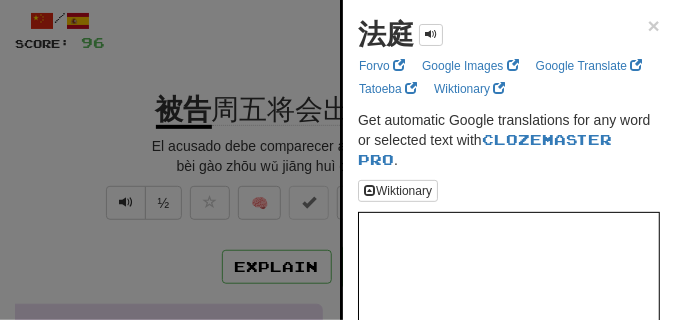 click at bounding box center [337, 160] 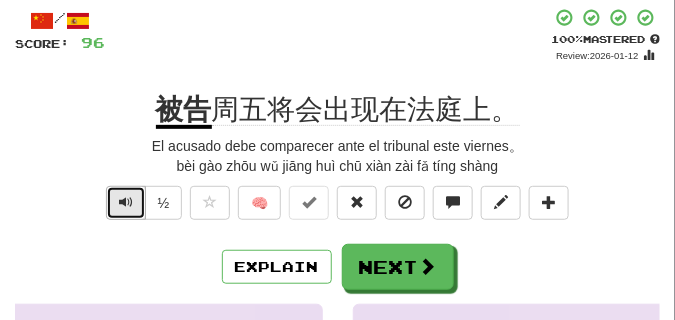click at bounding box center [126, 202] 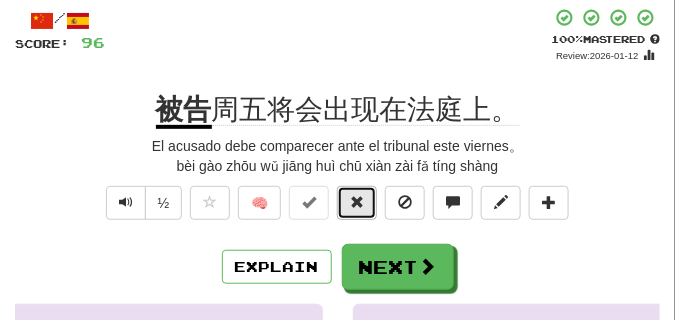 click at bounding box center (357, 202) 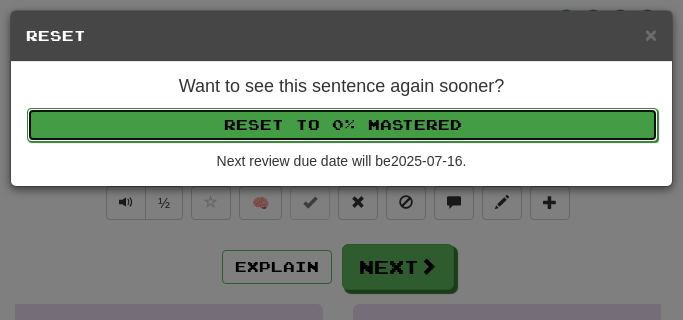 click on "Reset to 0% Mastered" at bounding box center (342, 125) 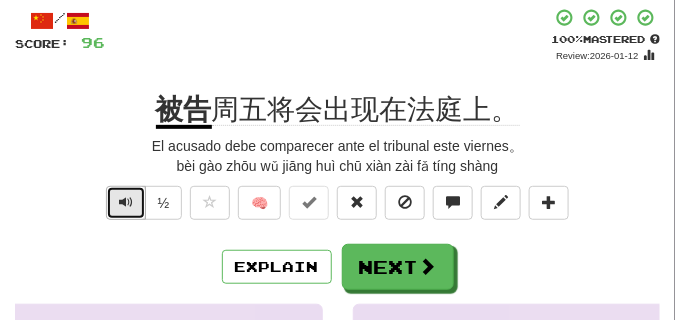 click at bounding box center (126, 202) 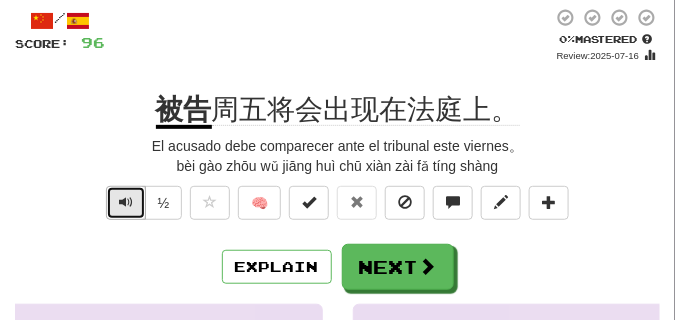 click at bounding box center [126, 202] 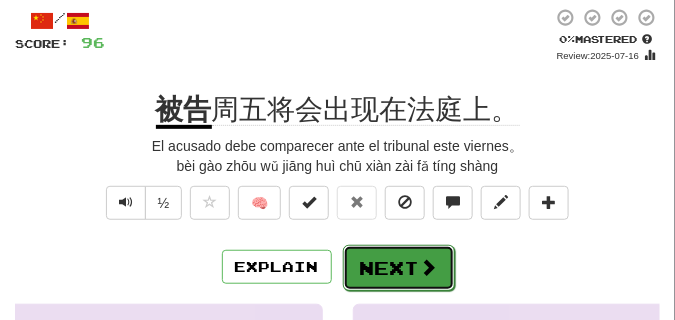 click on "Next" at bounding box center [399, 268] 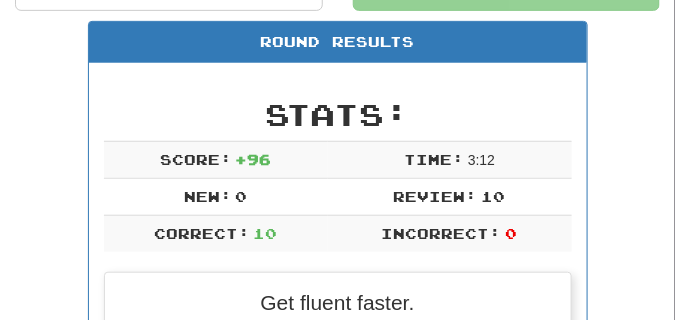scroll, scrollTop: 188, scrollLeft: 0, axis: vertical 